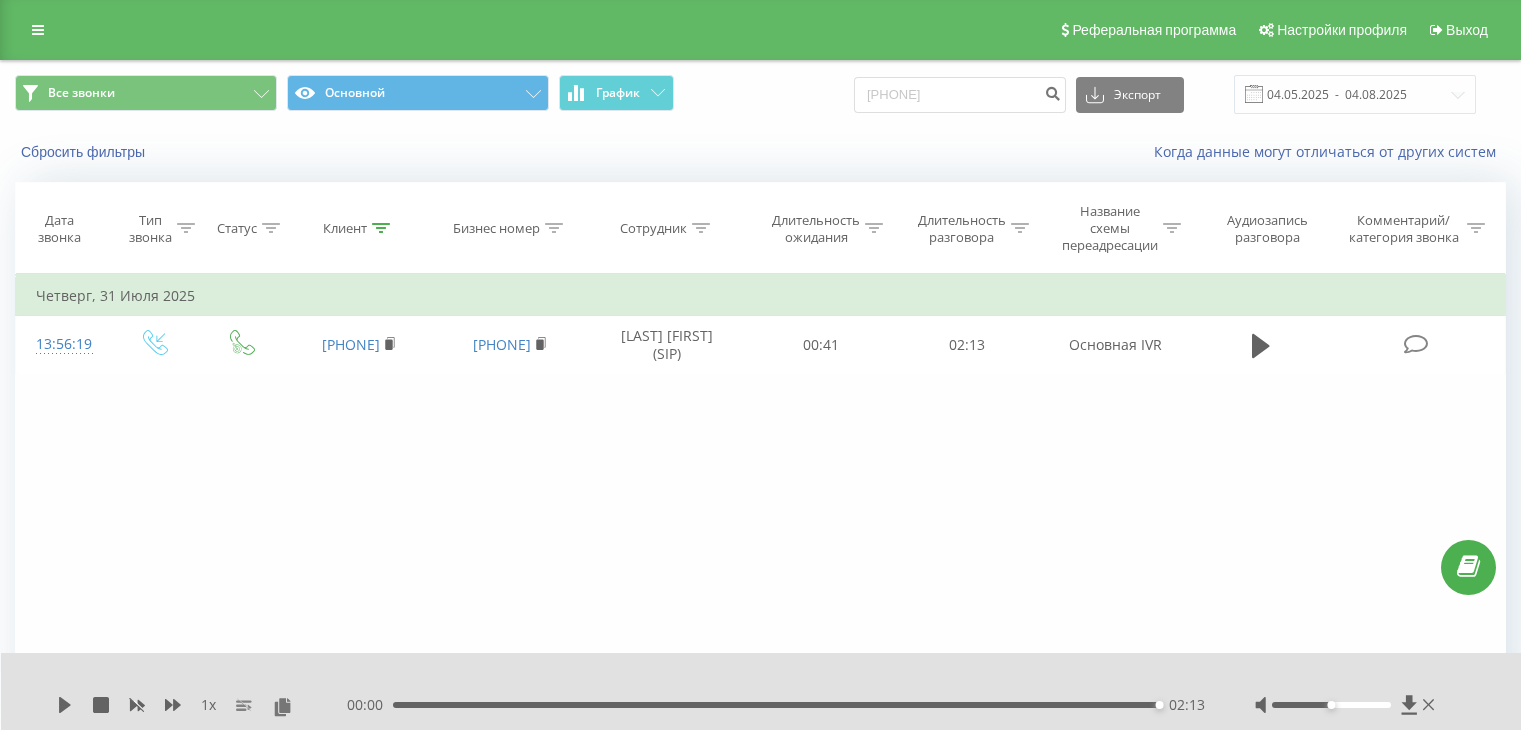scroll, scrollTop: 0, scrollLeft: 0, axis: both 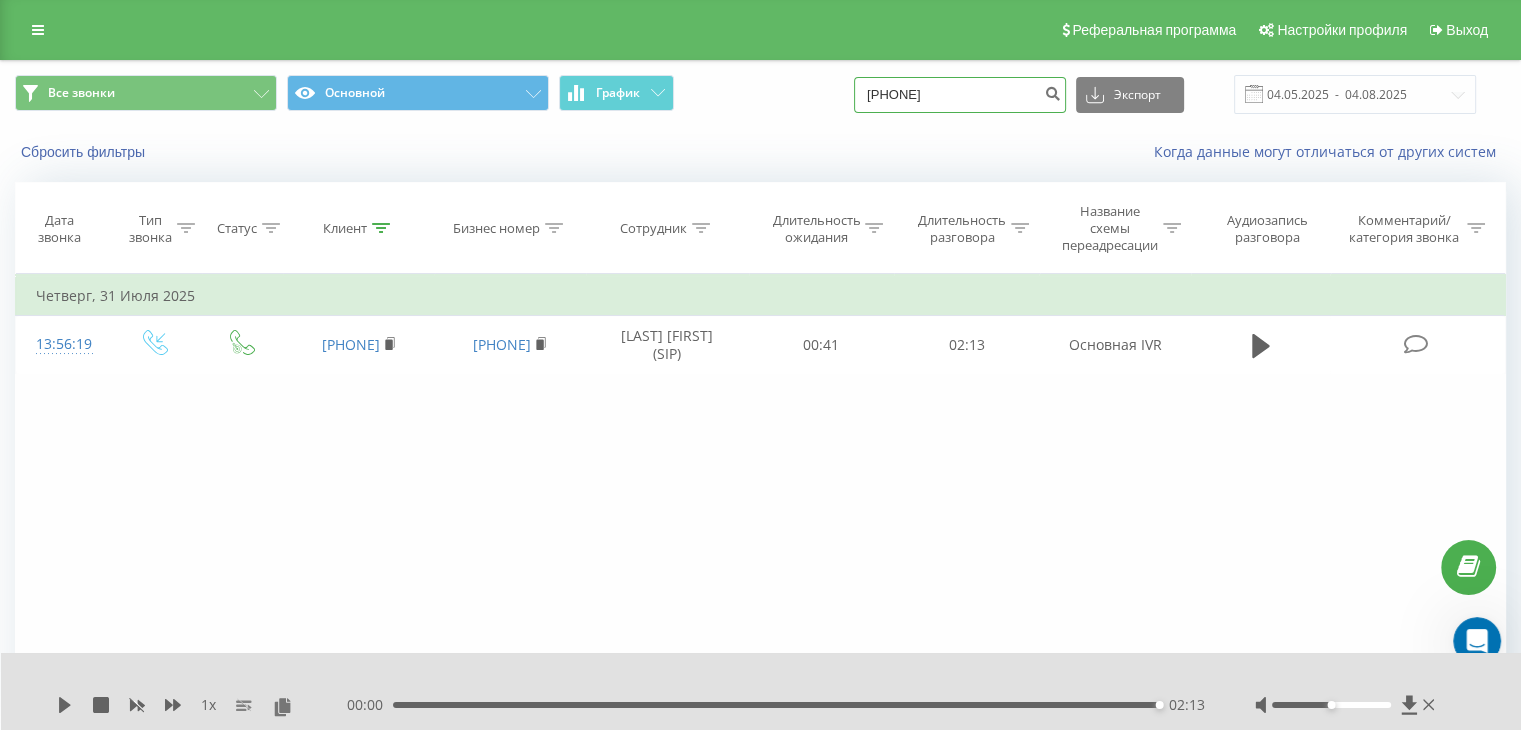 click on "7014785525" at bounding box center [960, 95] 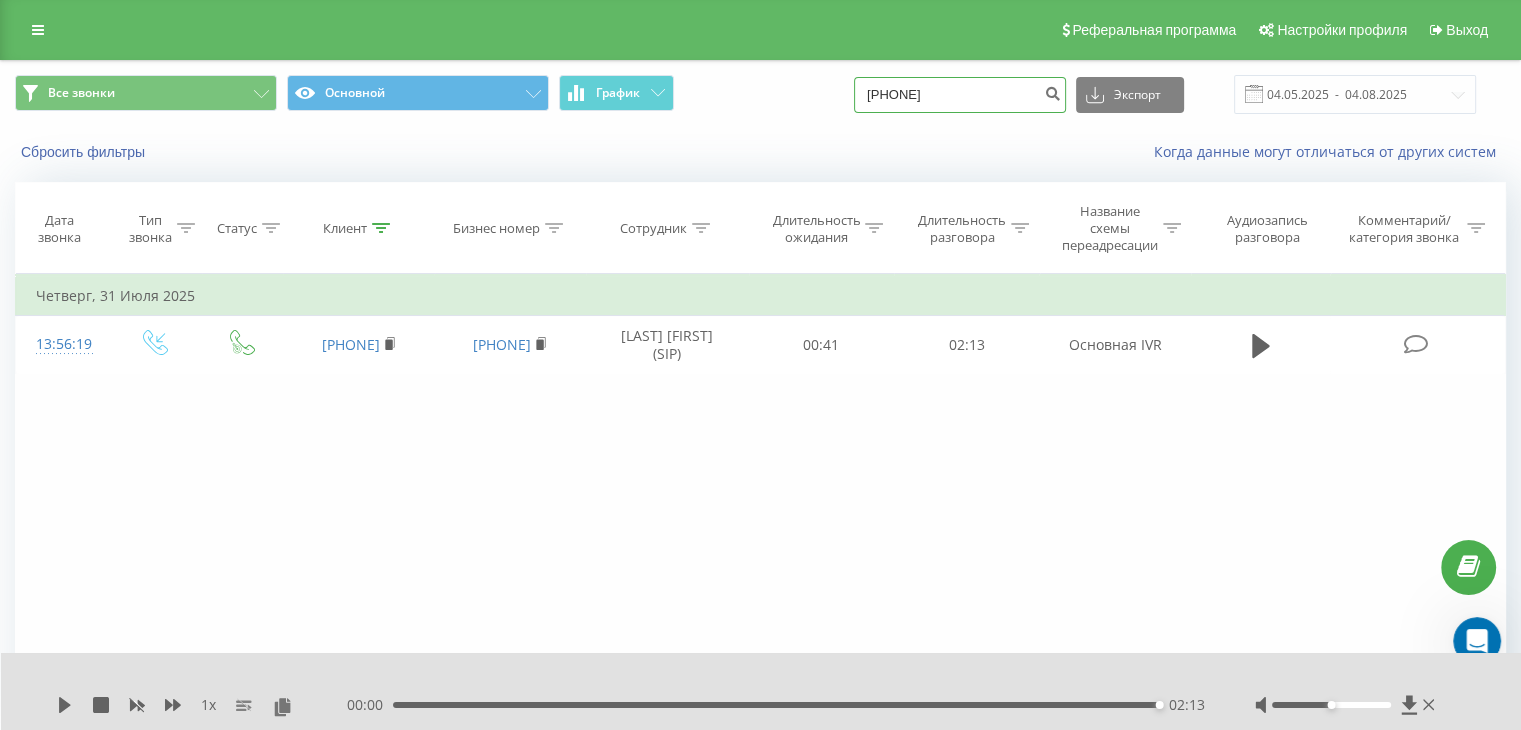 drag, startPoint x: 995, startPoint y: 85, endPoint x: 756, endPoint y: 89, distance: 239.03348 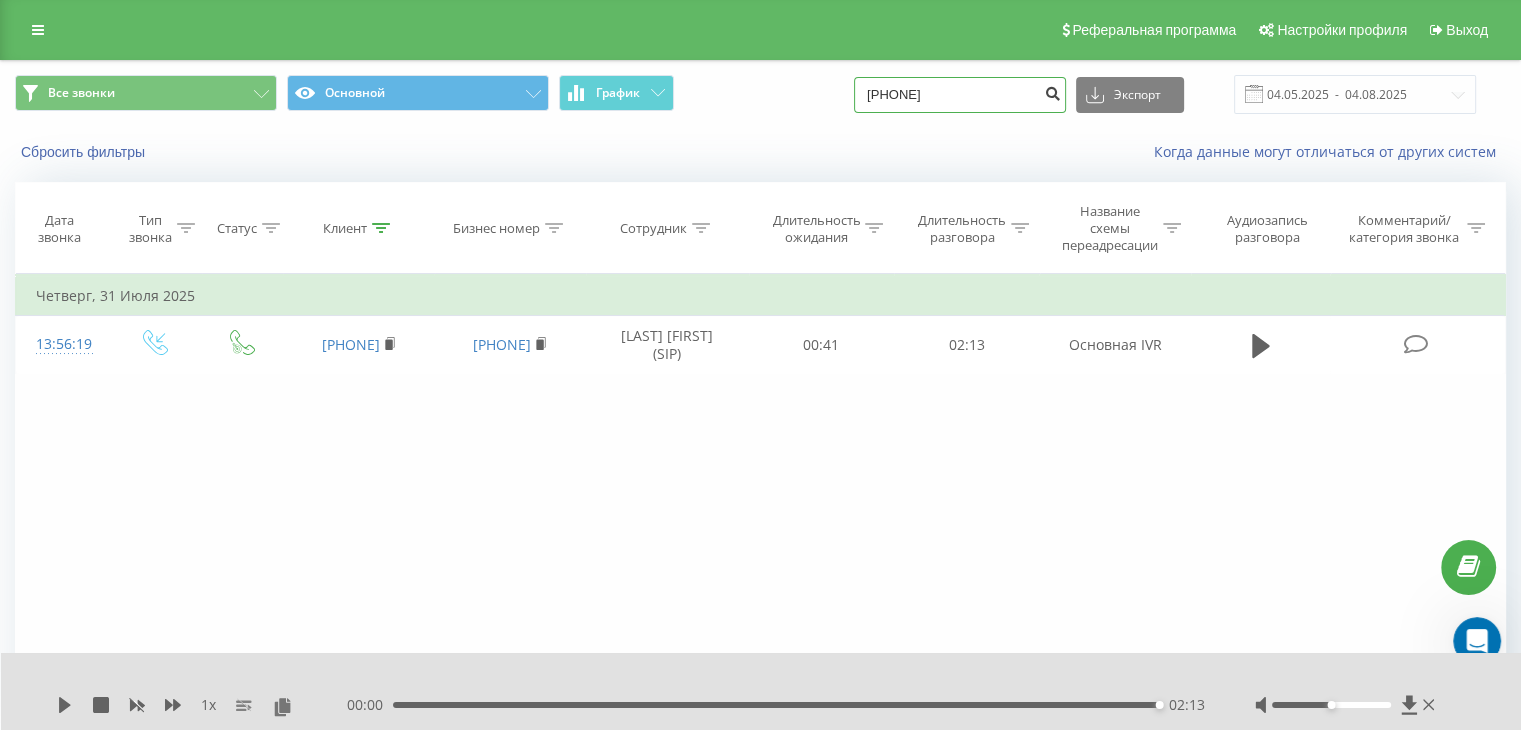 type on "7079909945" 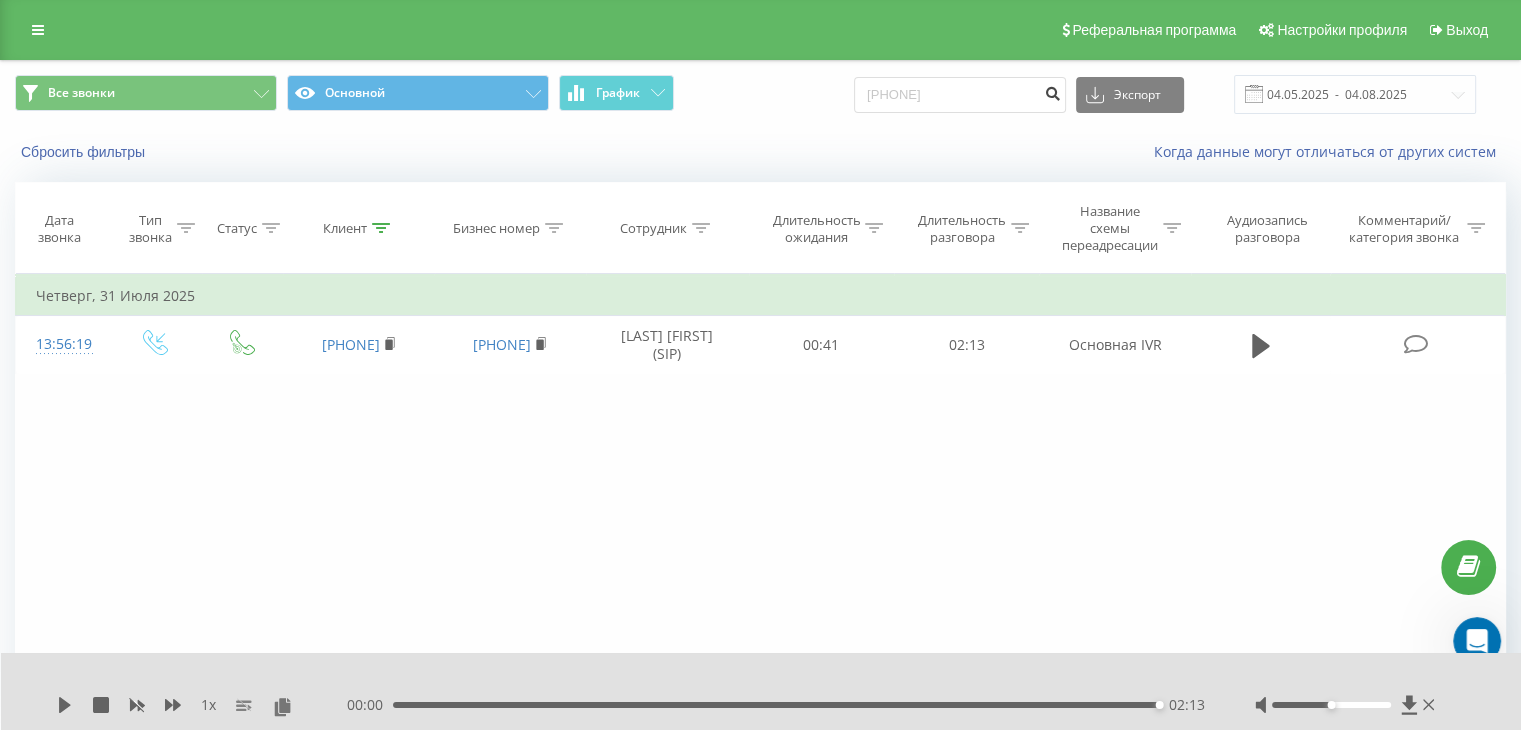 click at bounding box center (1052, 91) 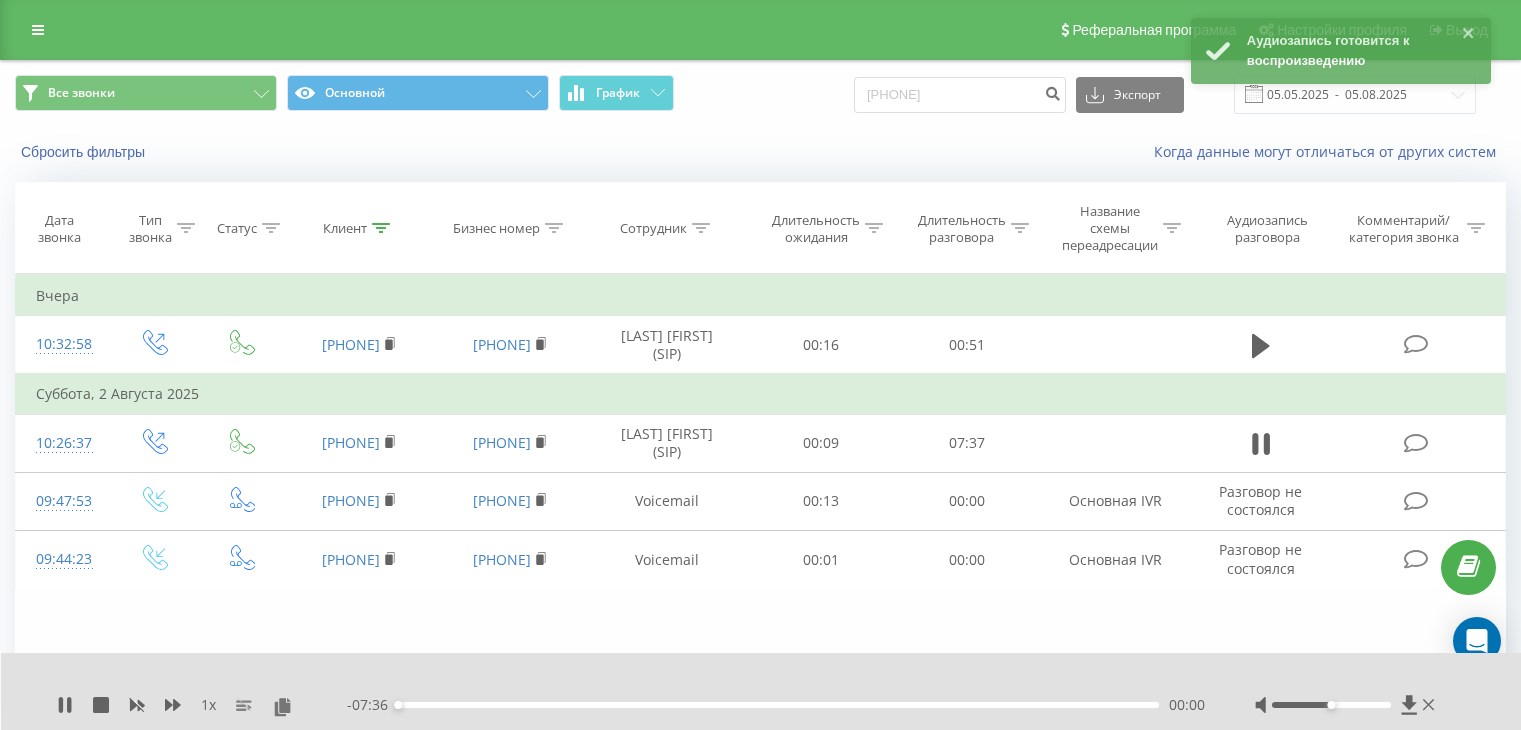 scroll, scrollTop: 0, scrollLeft: 0, axis: both 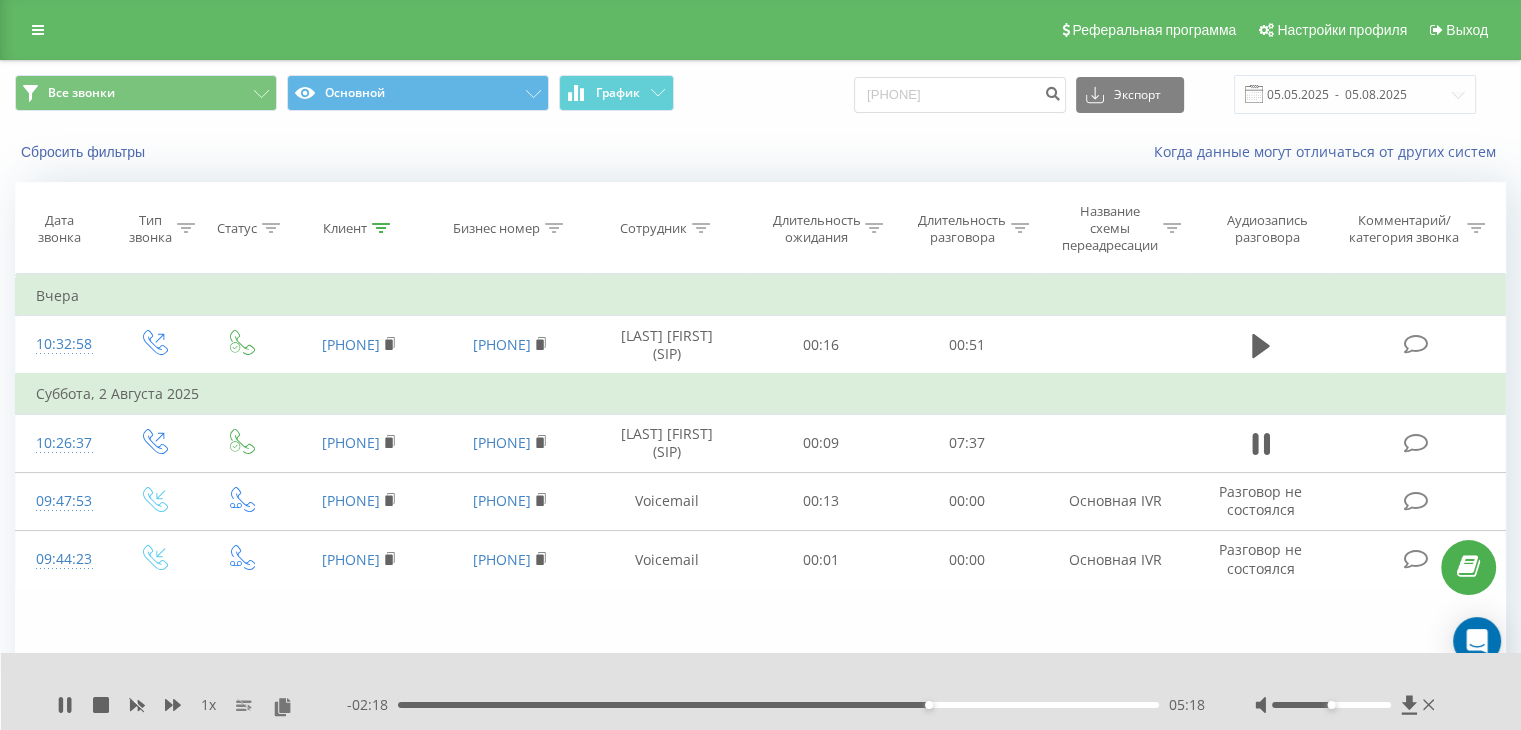 click on "1 x" at bounding box center (202, 705) 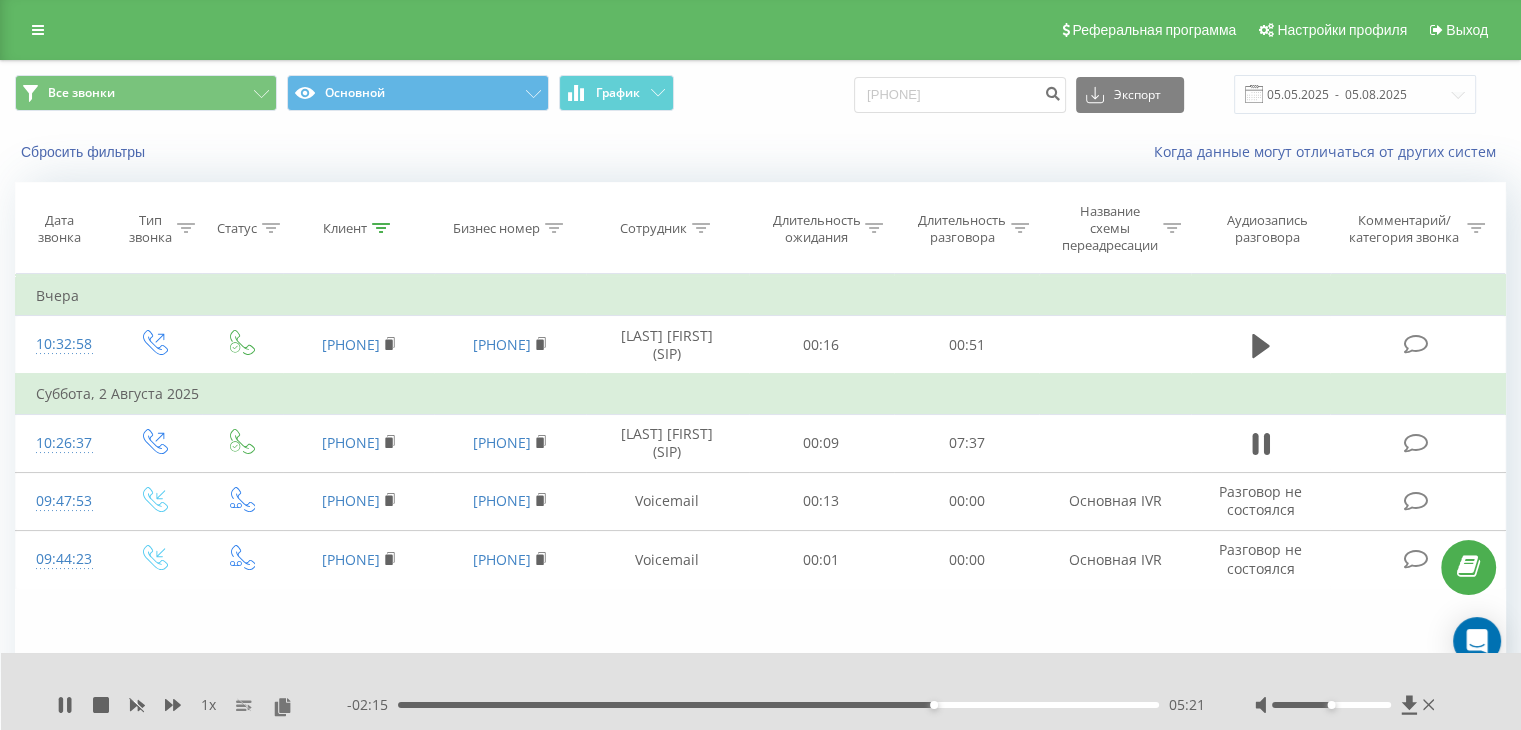 click on "1 x" at bounding box center (202, 705) 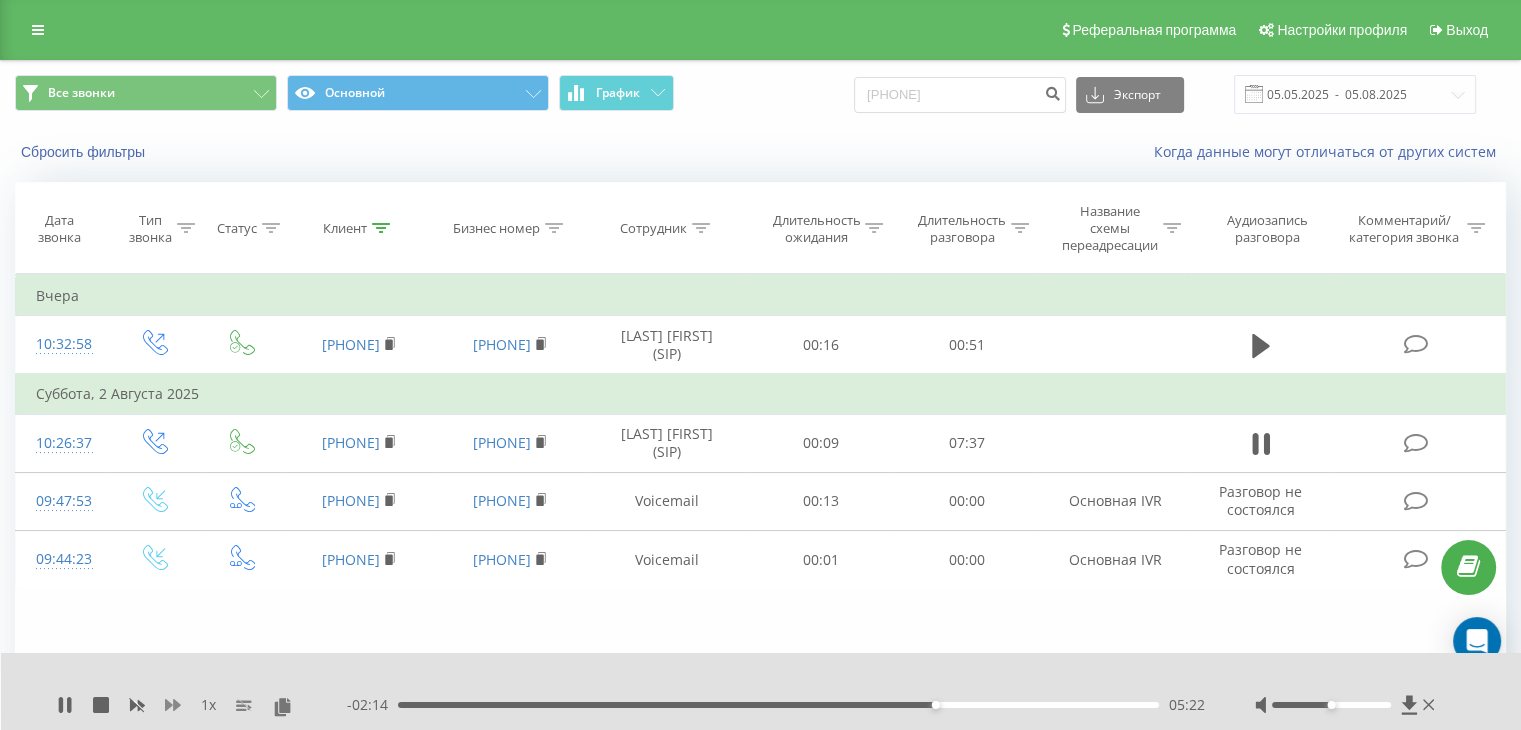 click 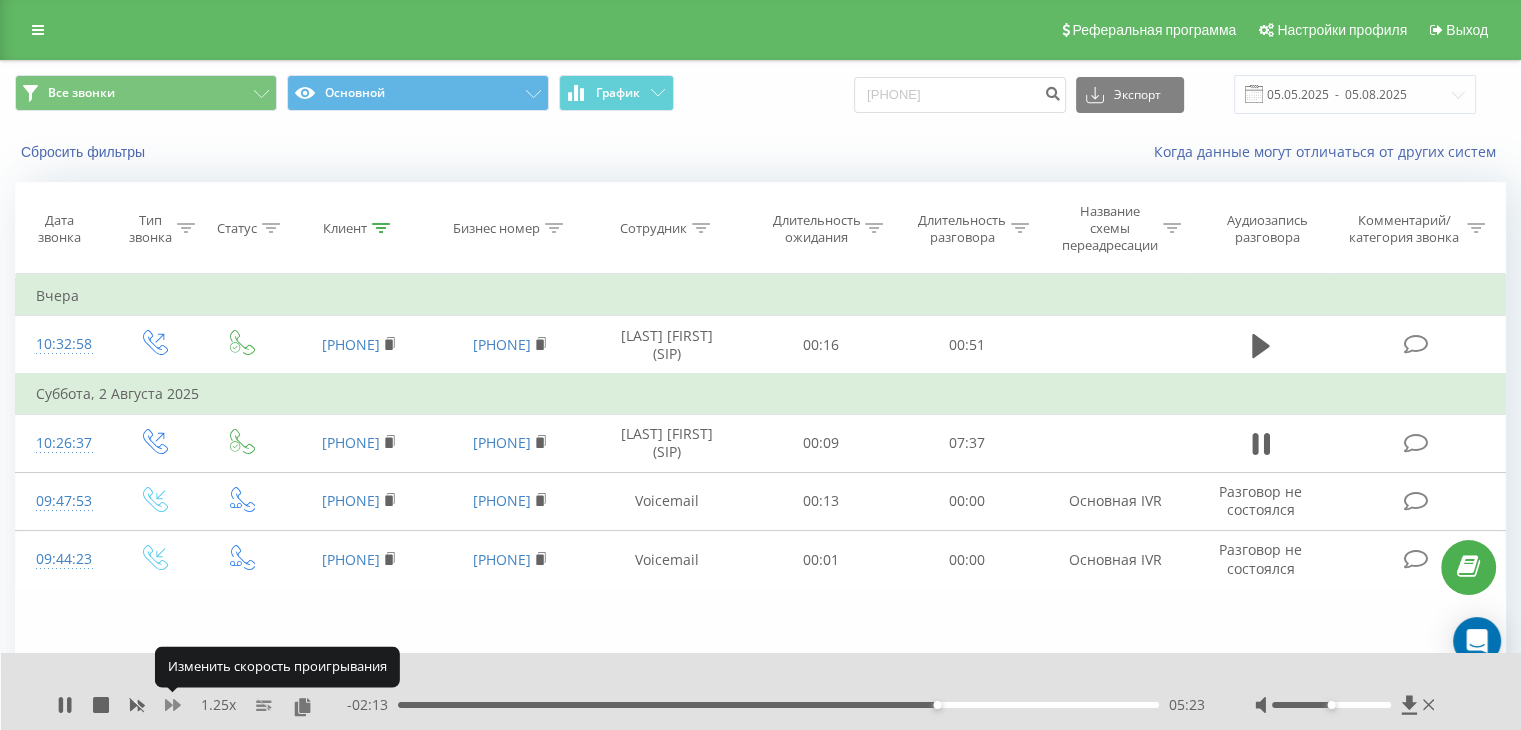 click 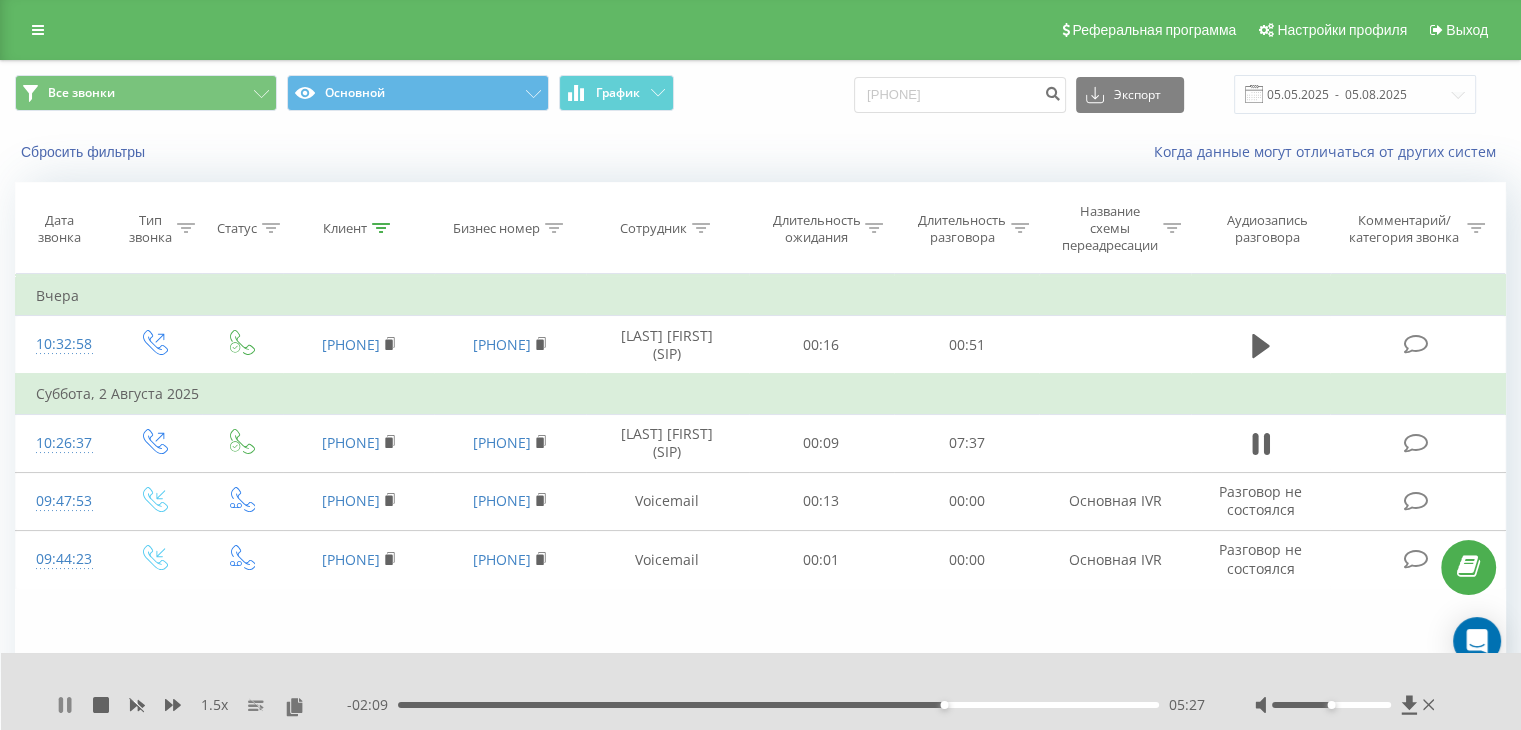 click 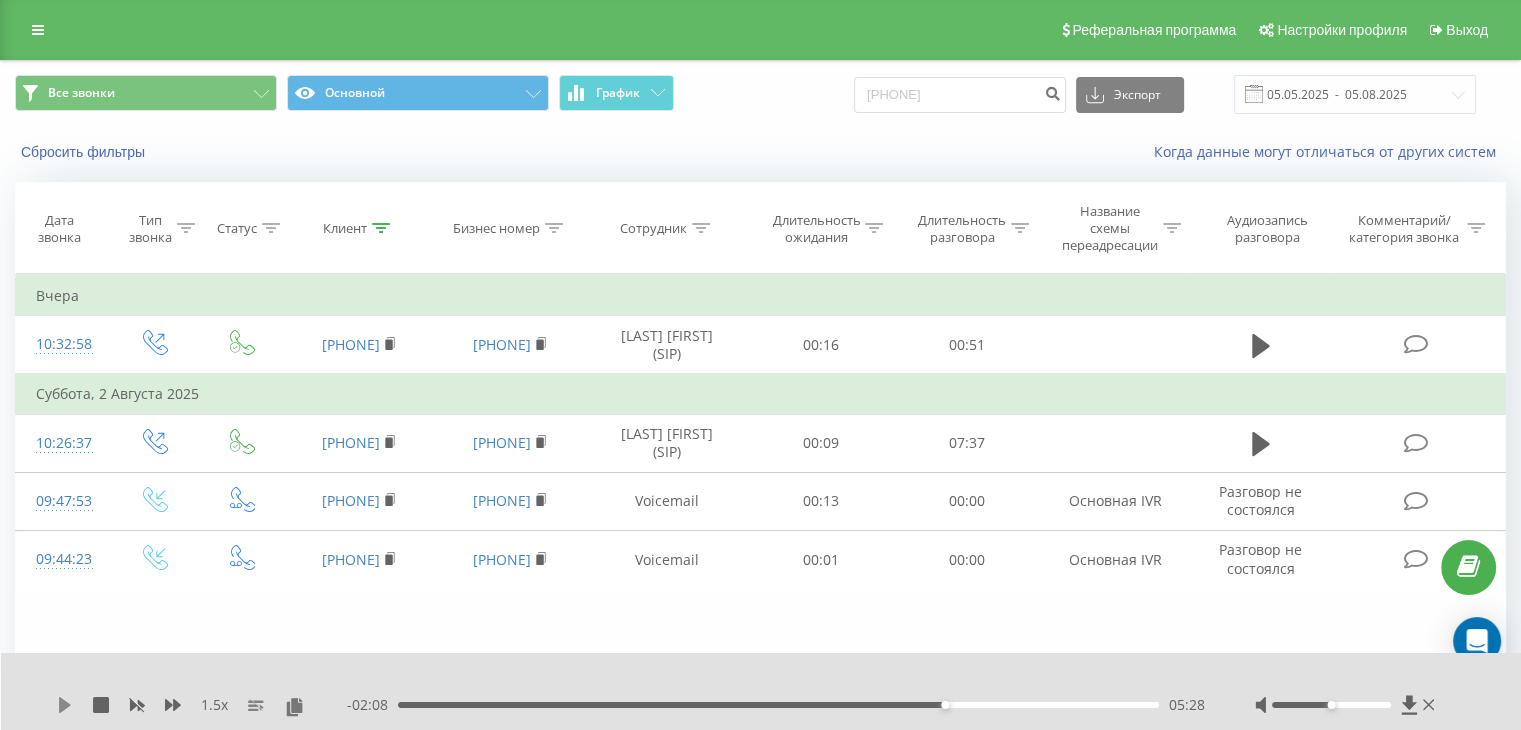 click 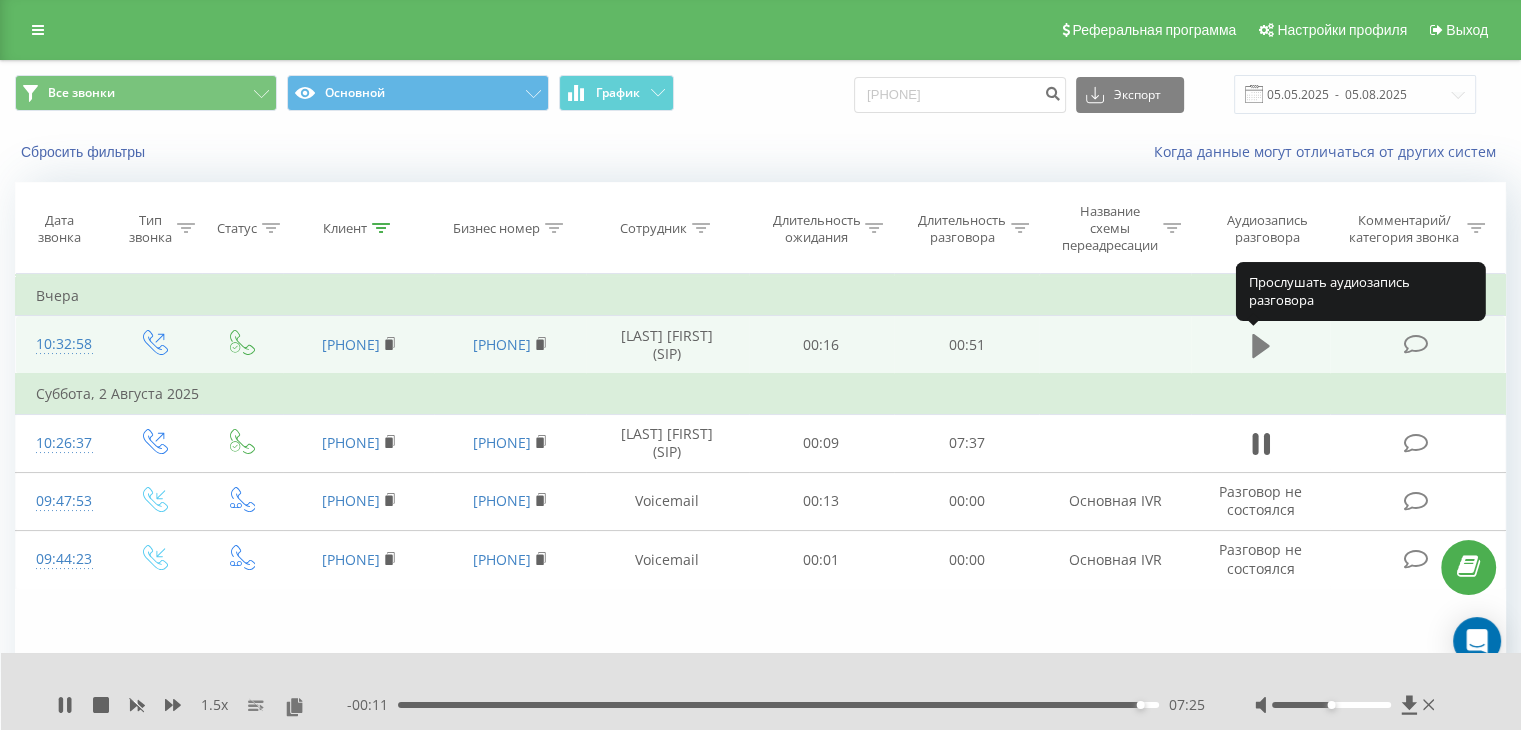click 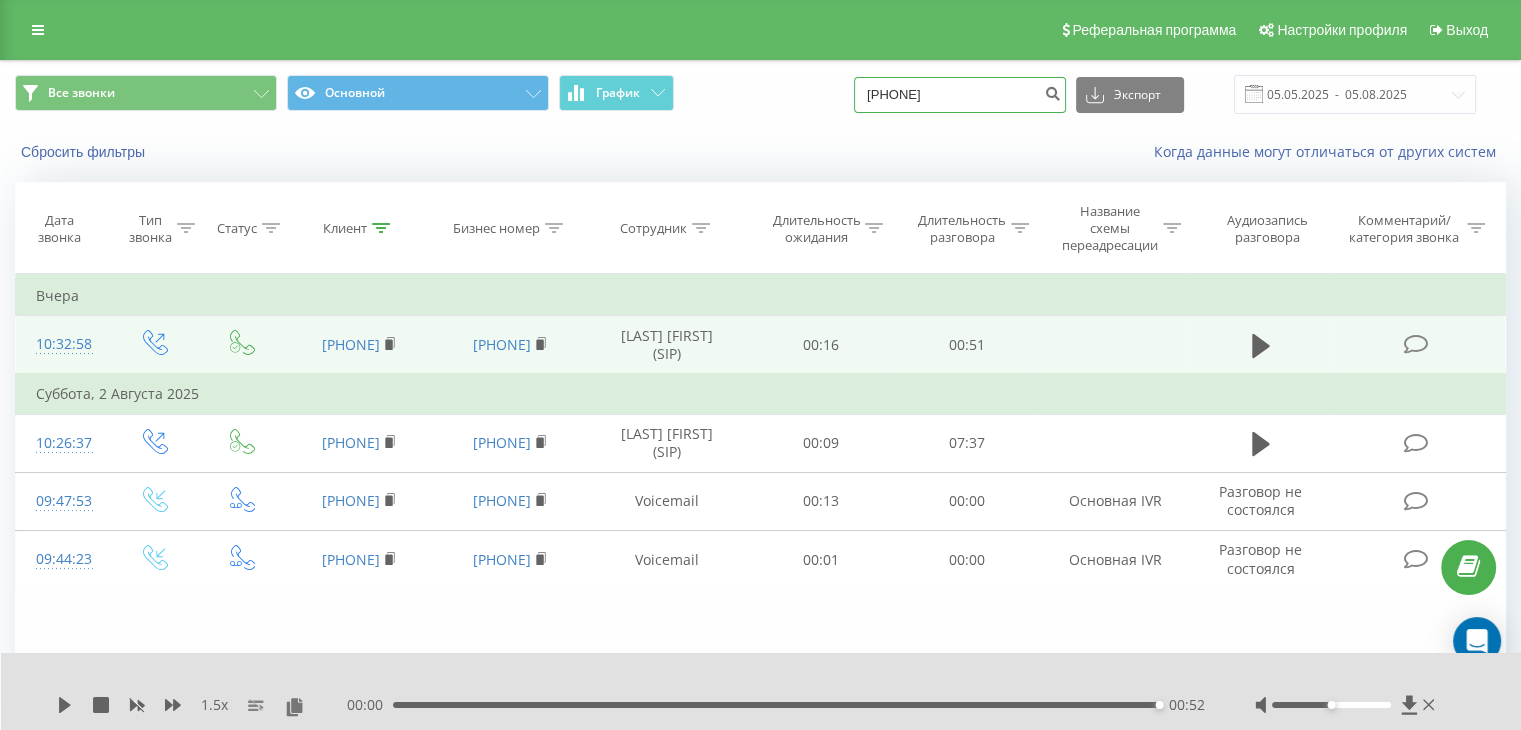 drag, startPoint x: 996, startPoint y: 98, endPoint x: 756, endPoint y: 100, distance: 240.00833 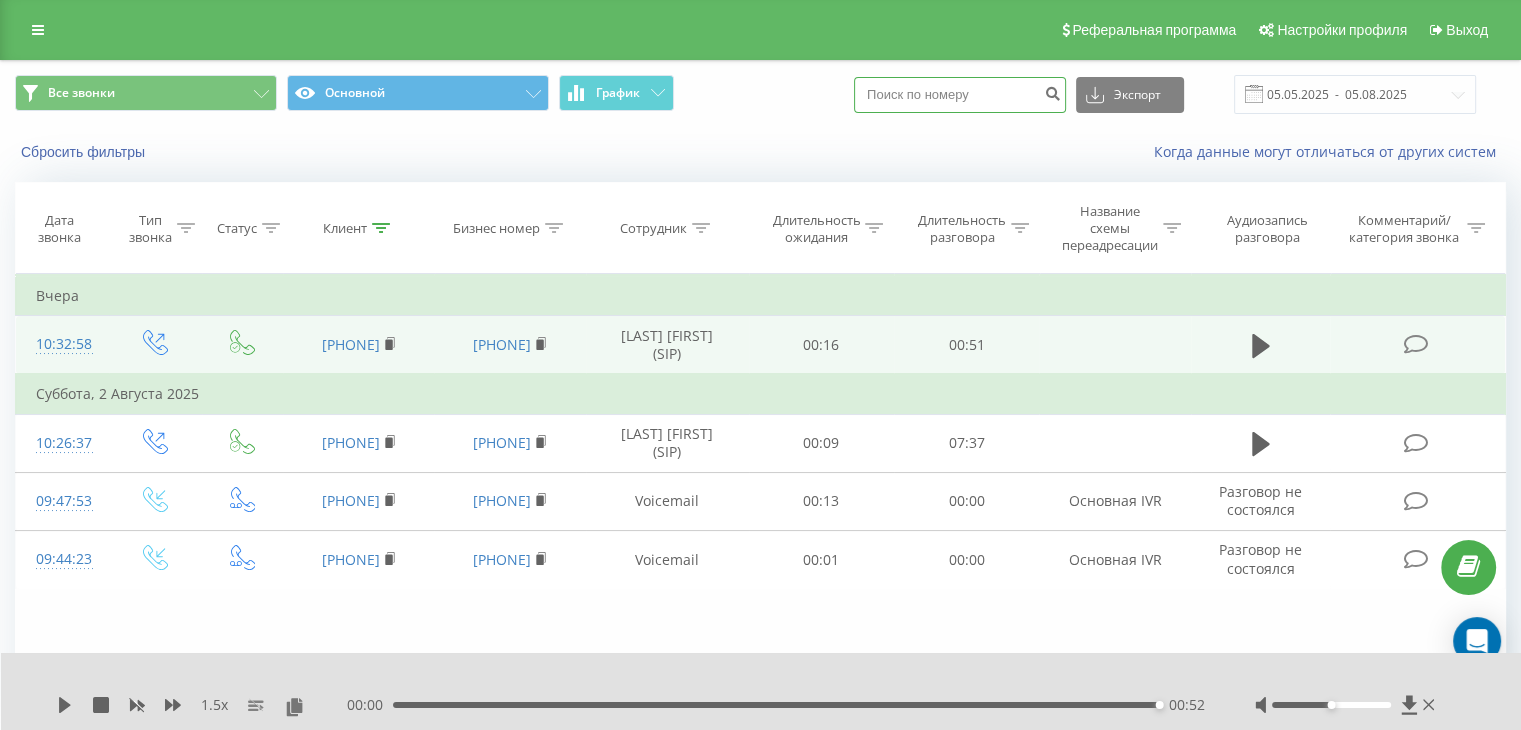paste on "7066192684" 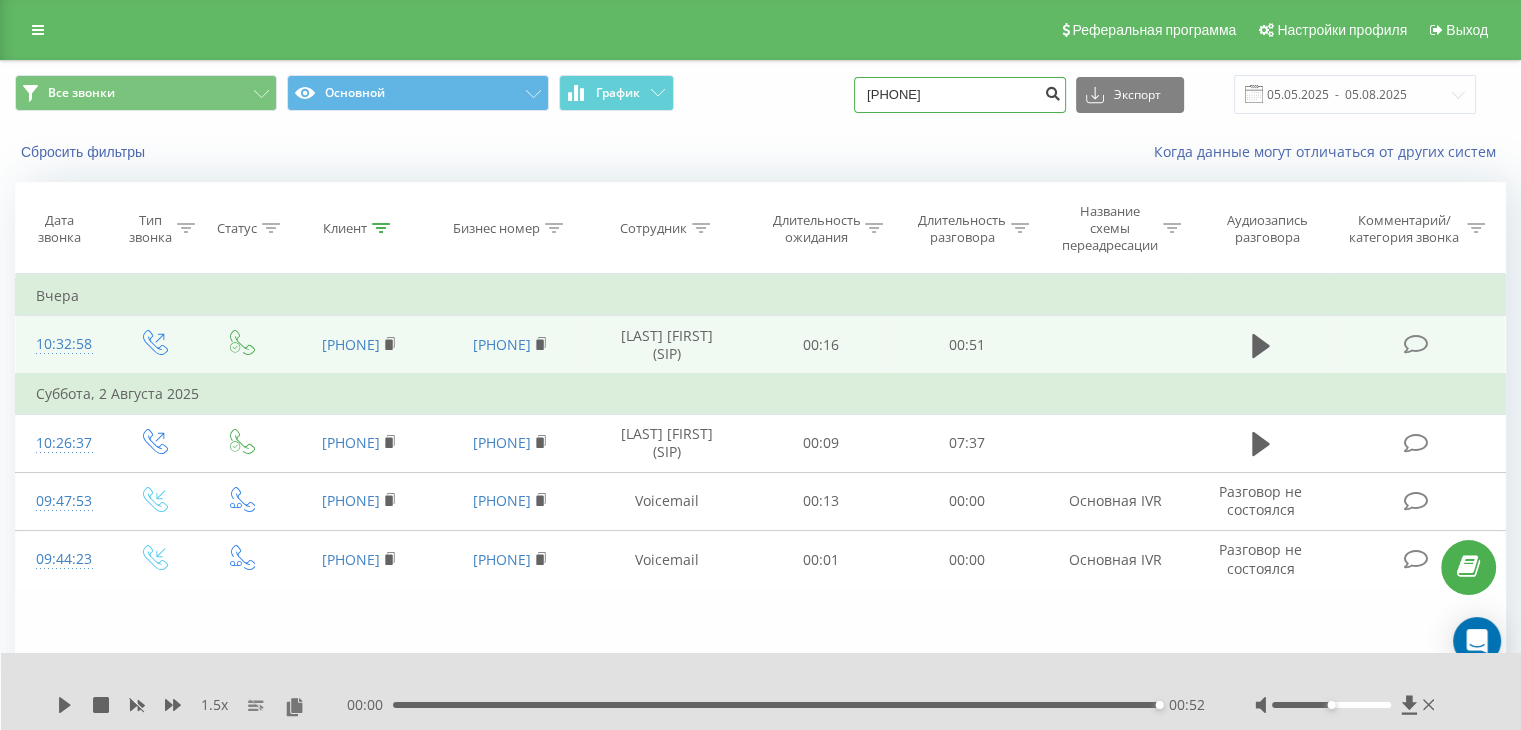 type on "7066192684" 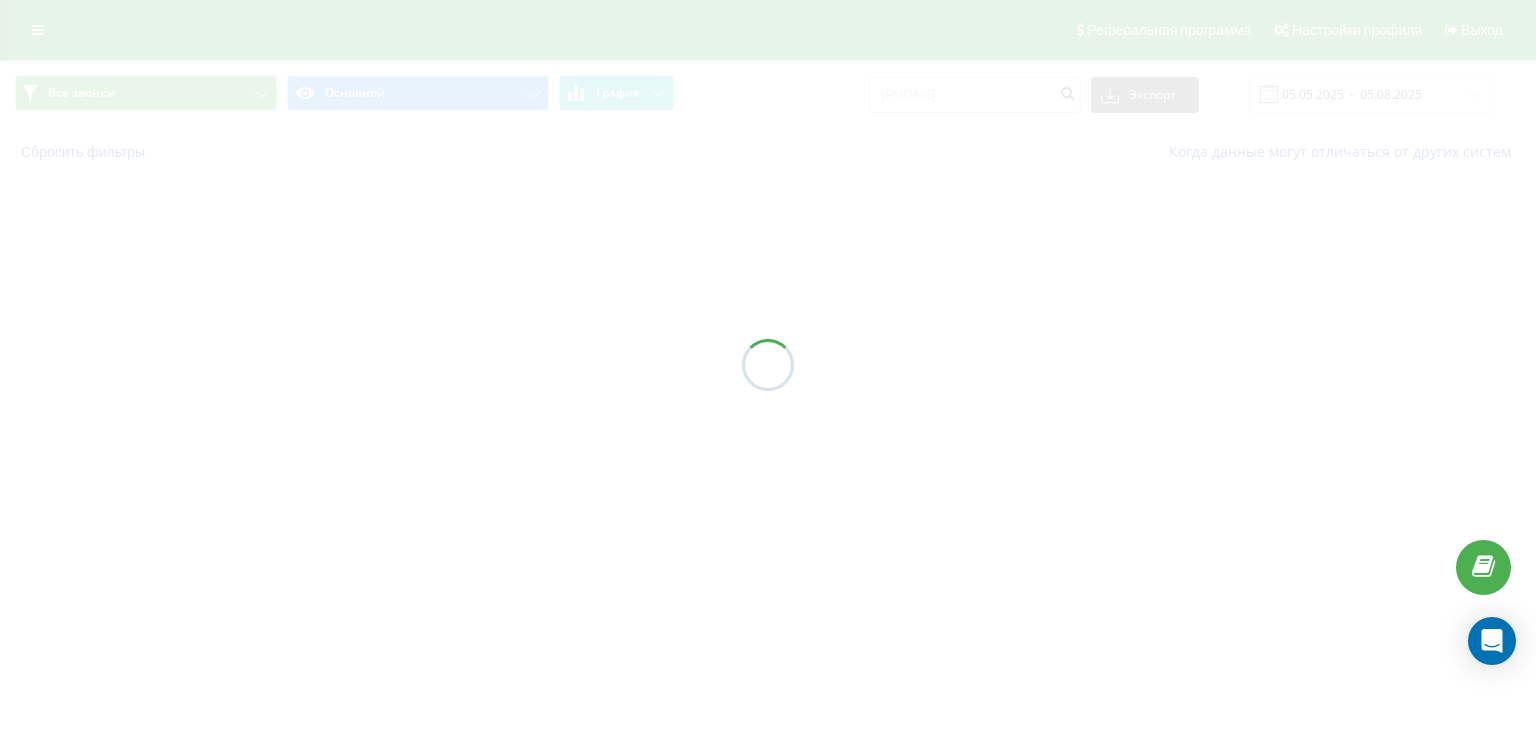 scroll, scrollTop: 0, scrollLeft: 0, axis: both 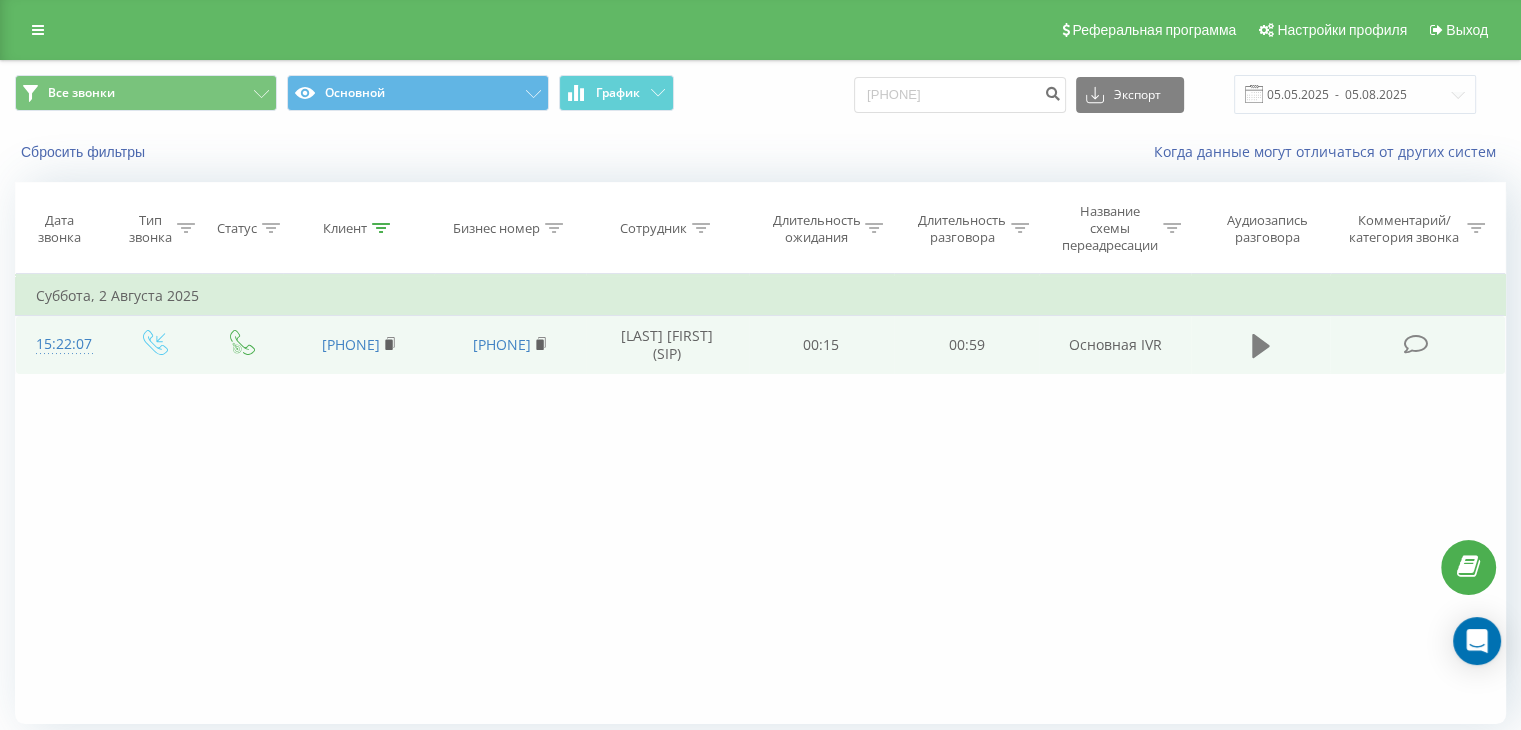 click at bounding box center (1261, 346) 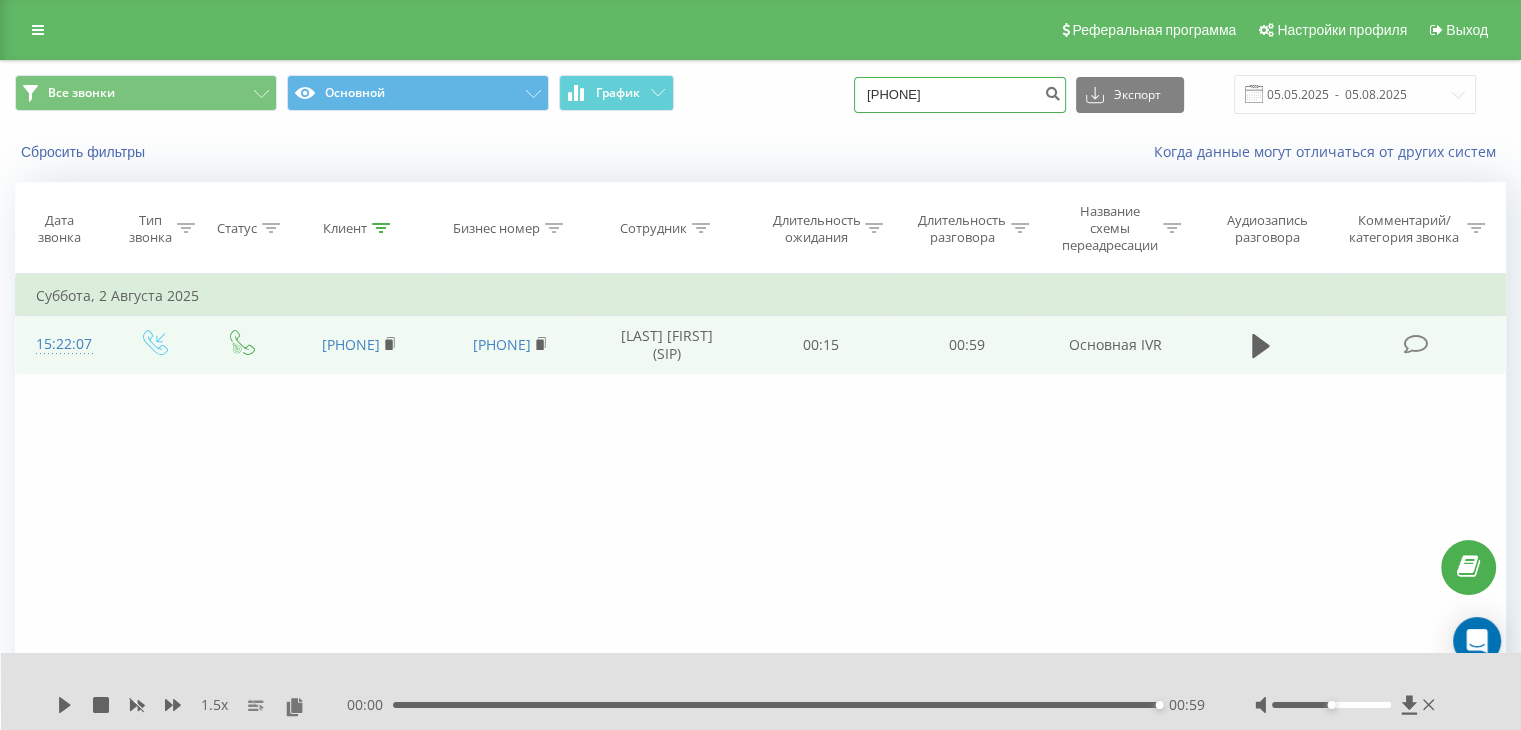 click on "7066192684" at bounding box center [960, 95] 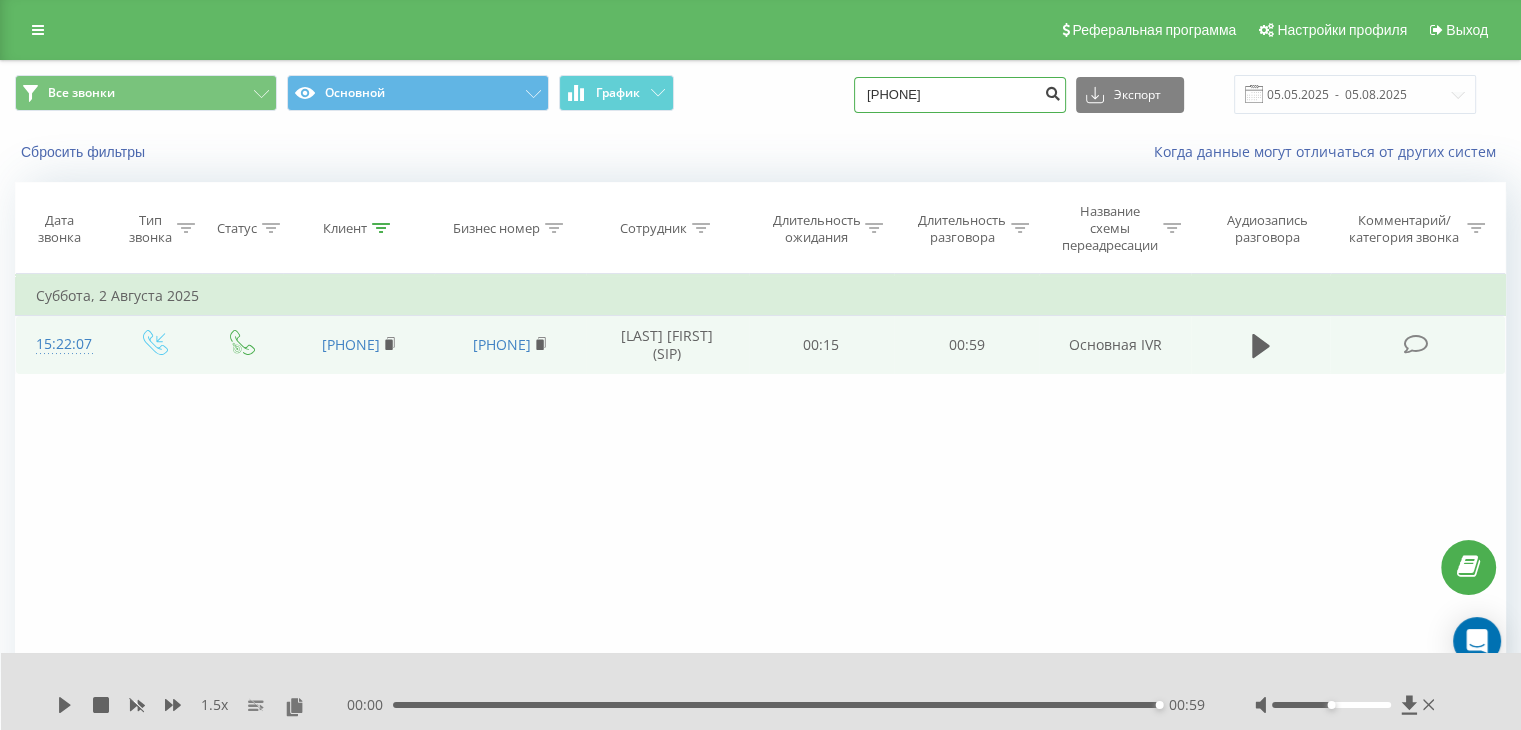 type on "7075646705" 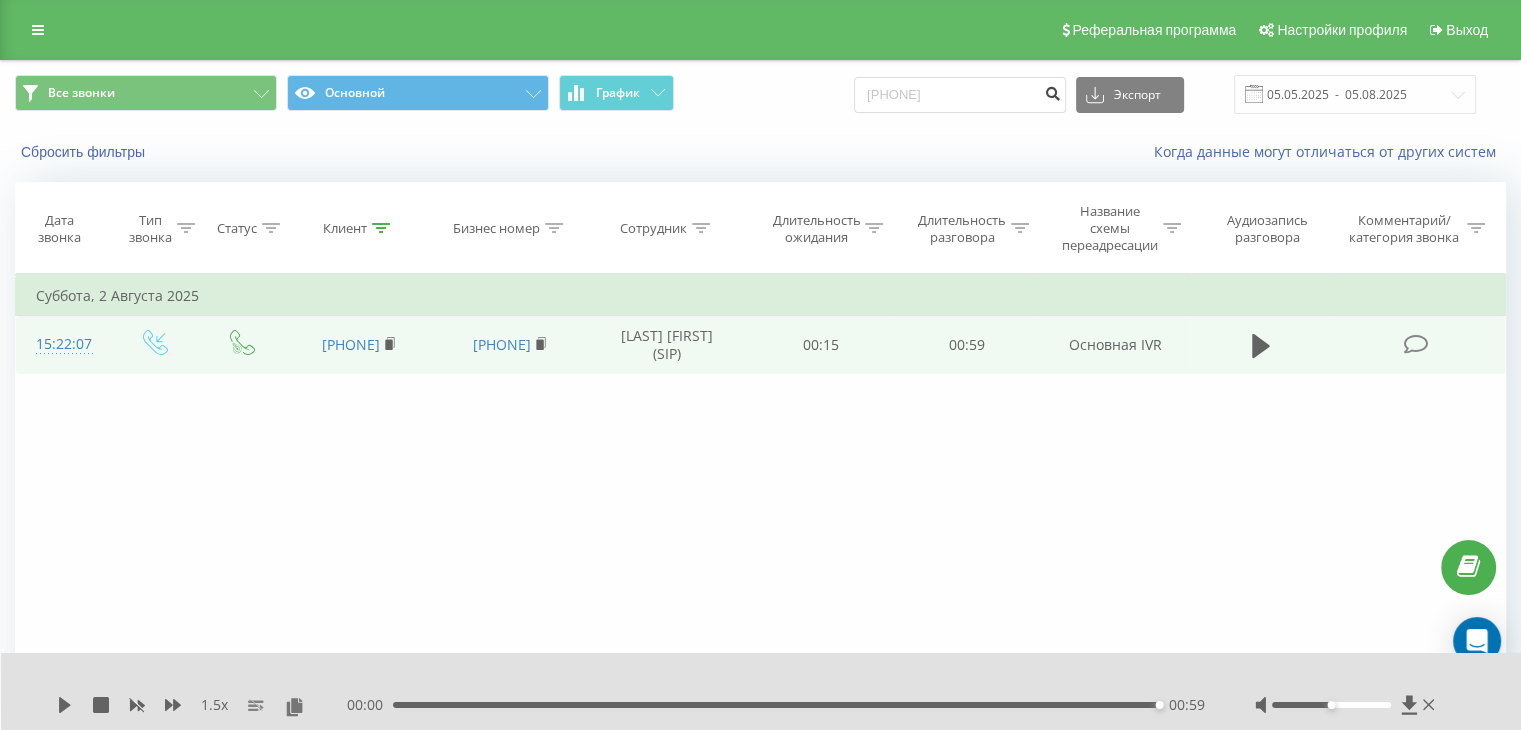click at bounding box center (1052, 95) 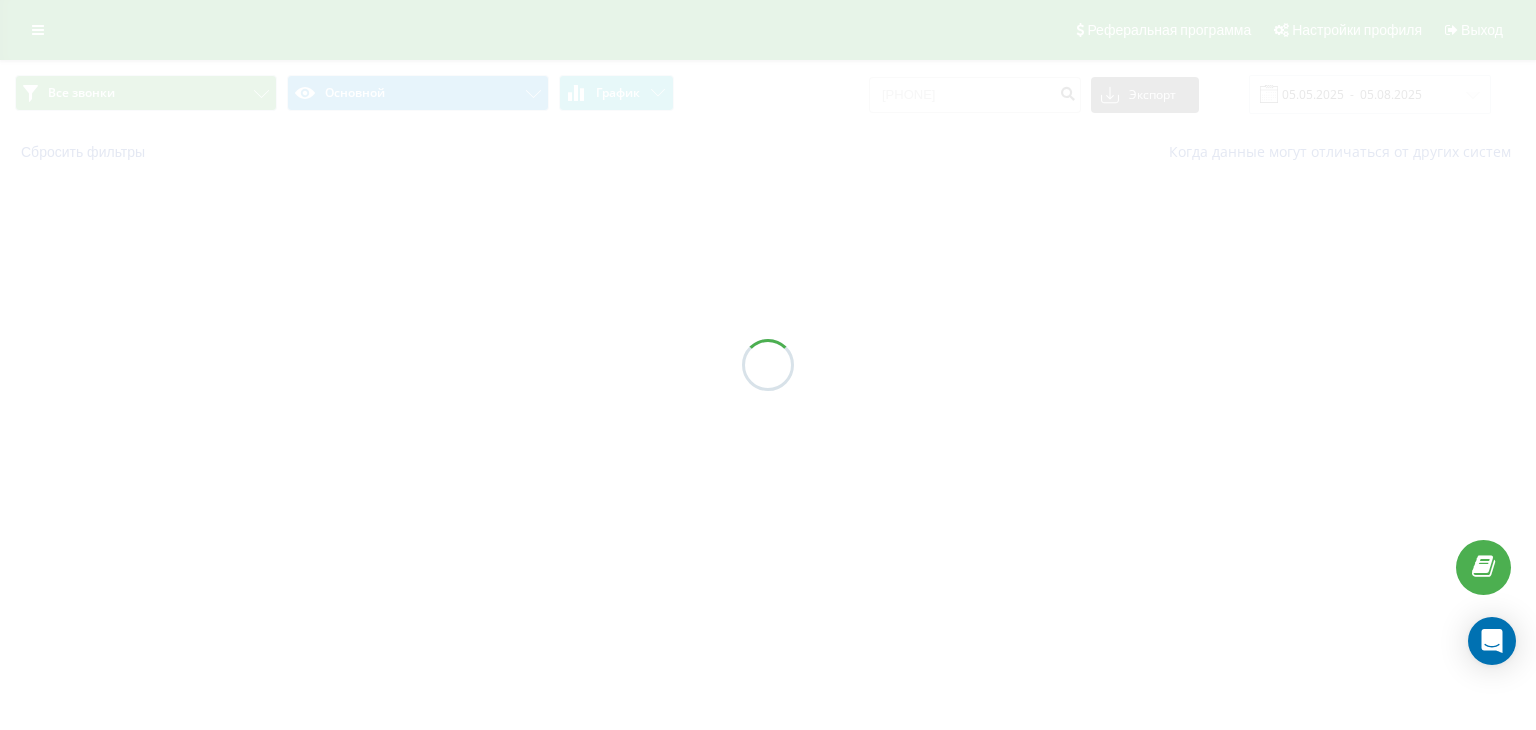 scroll, scrollTop: 0, scrollLeft: 0, axis: both 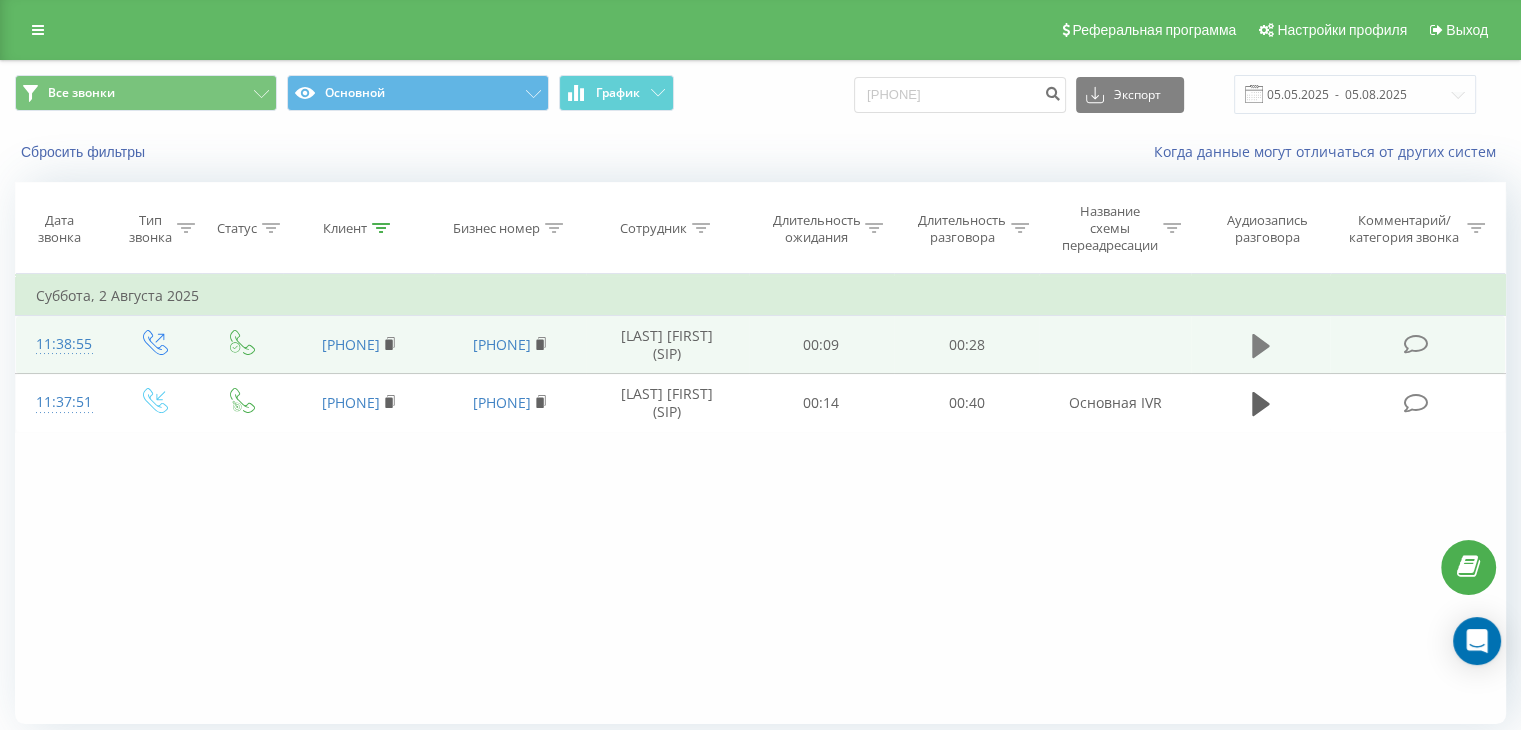 click at bounding box center (1261, 346) 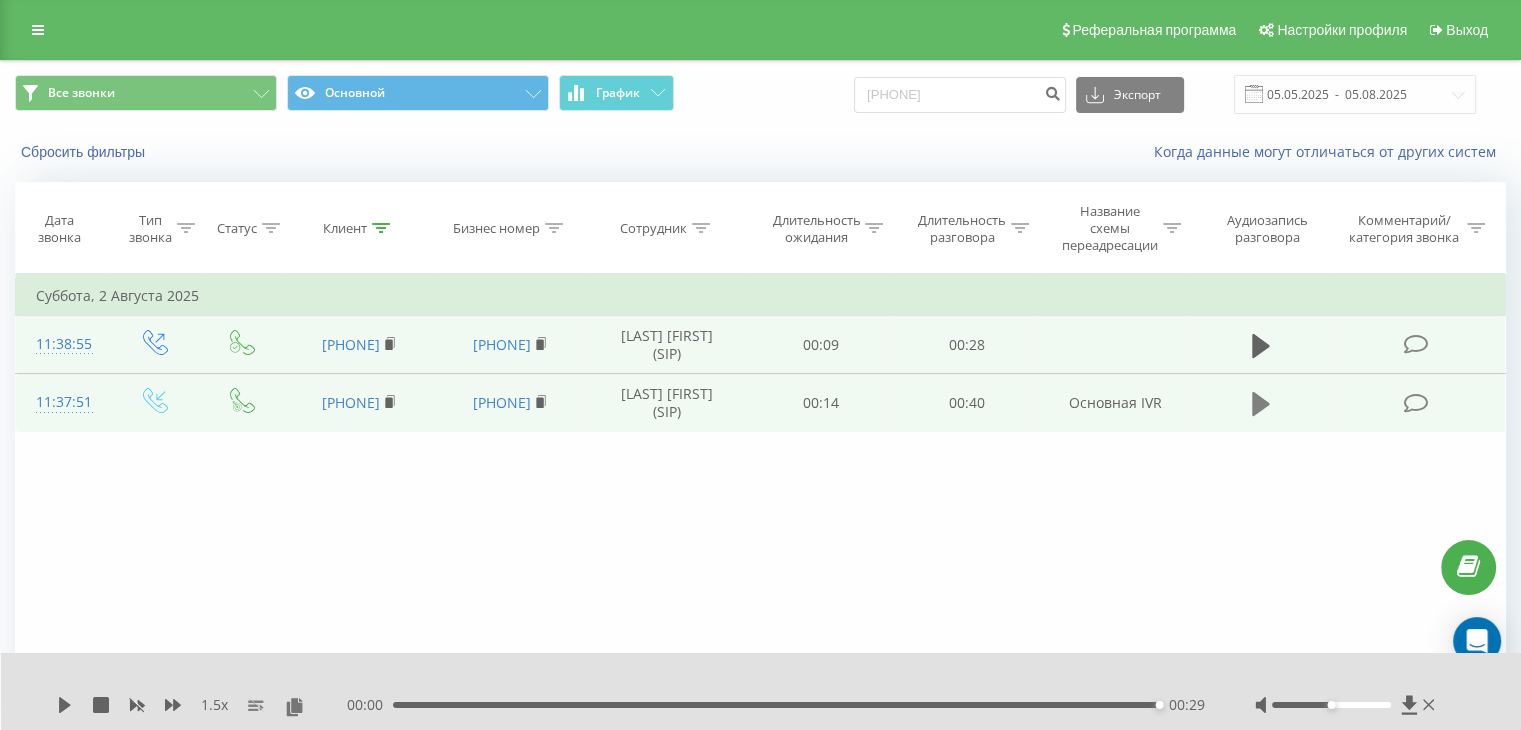 click at bounding box center [1261, 404] 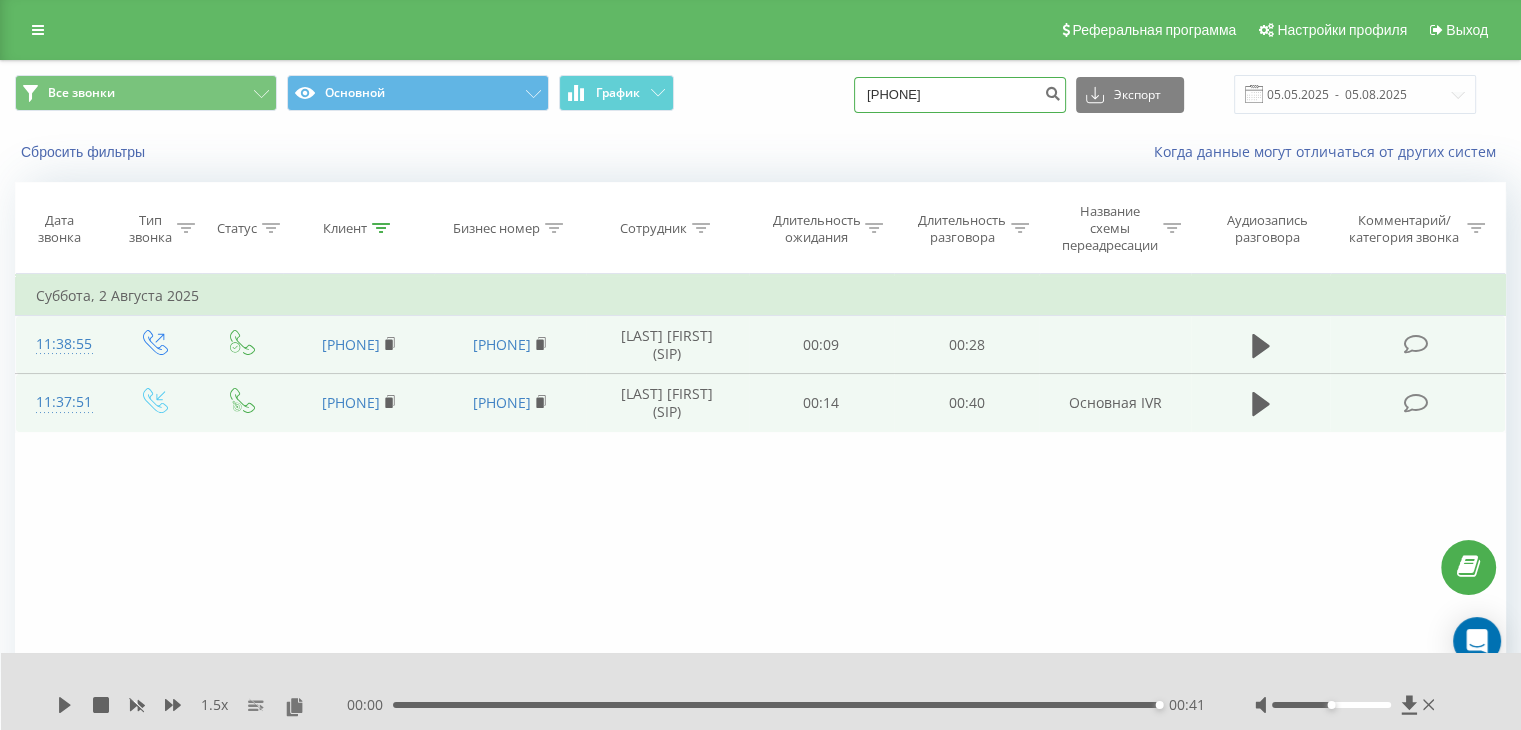 click on "[PHONE]" at bounding box center (960, 95) 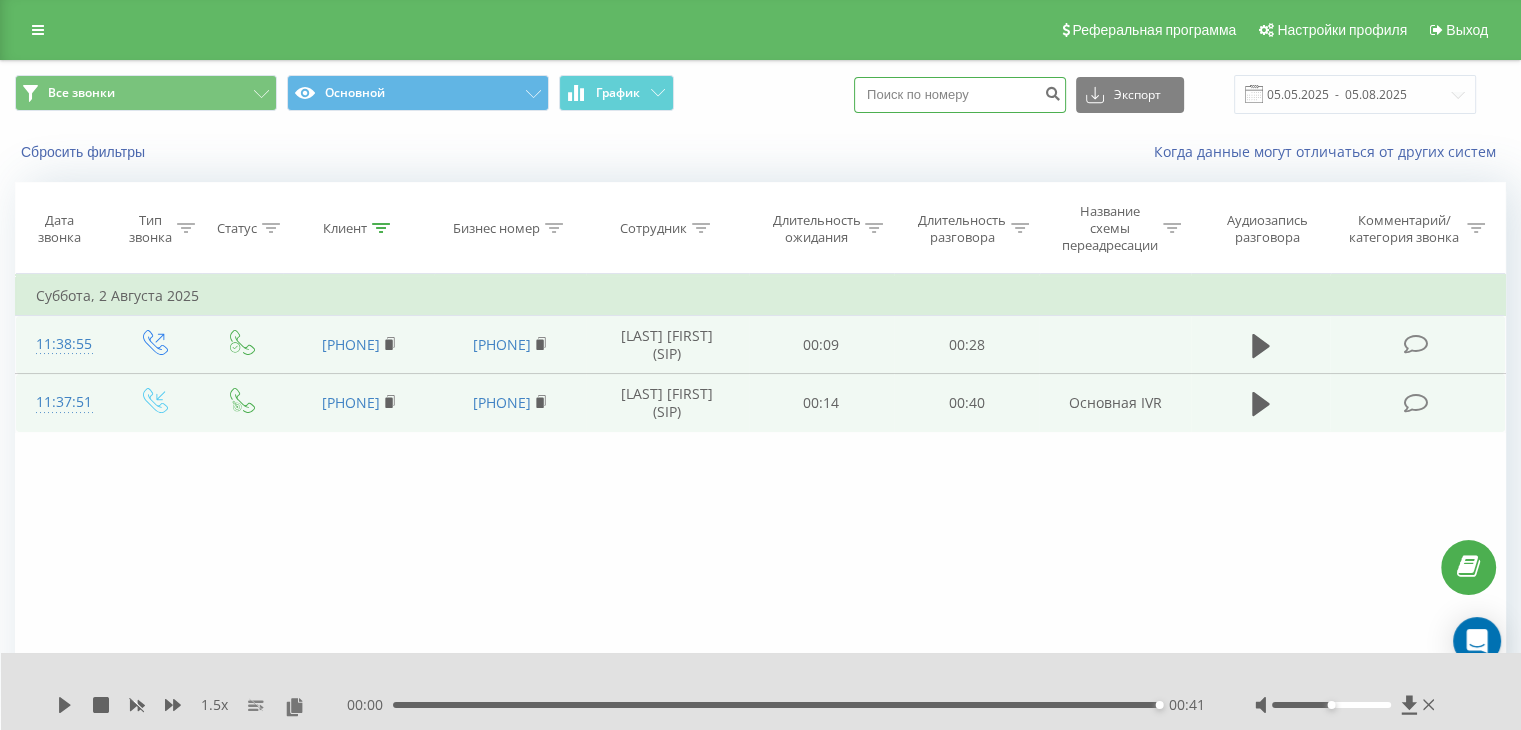 paste on "7082190108" 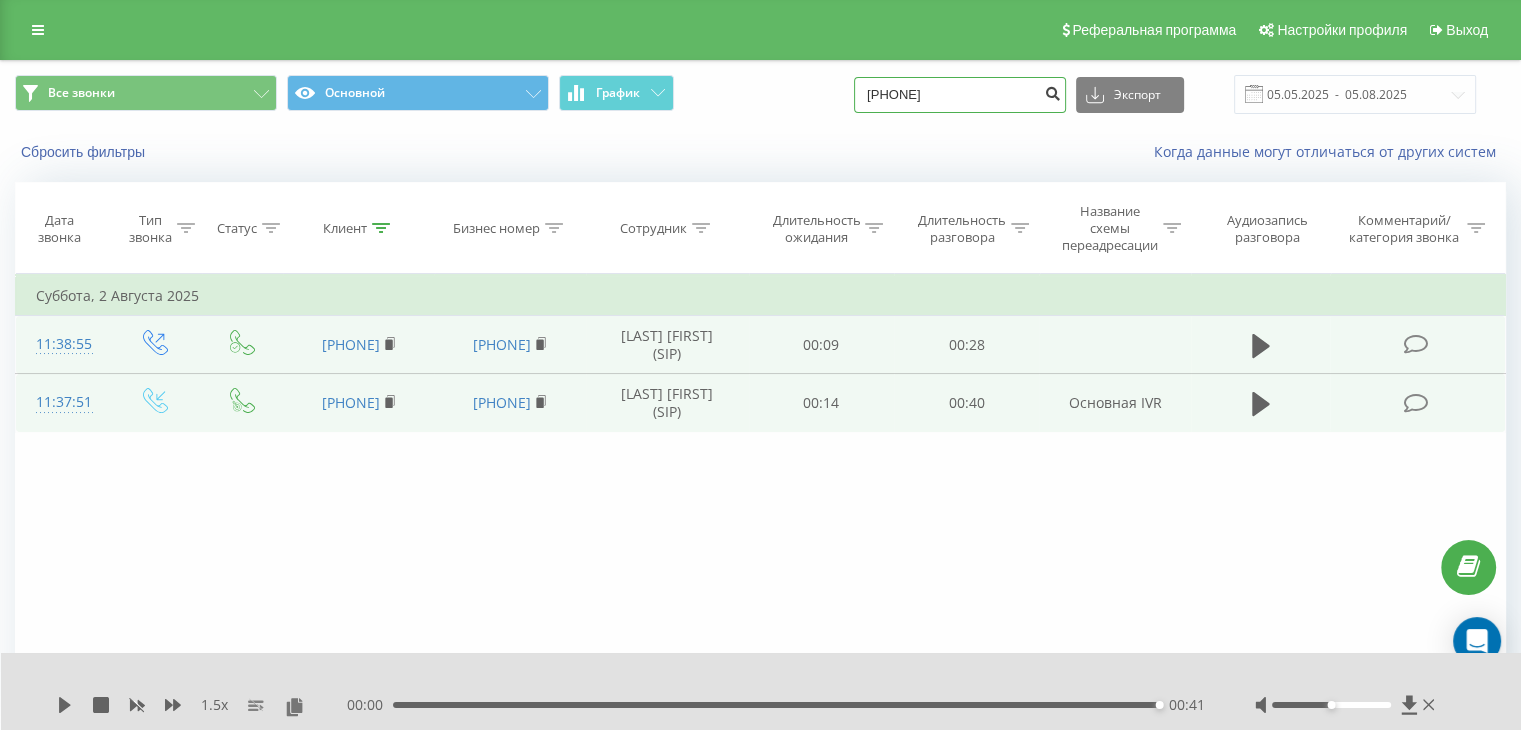 type on "7082190108" 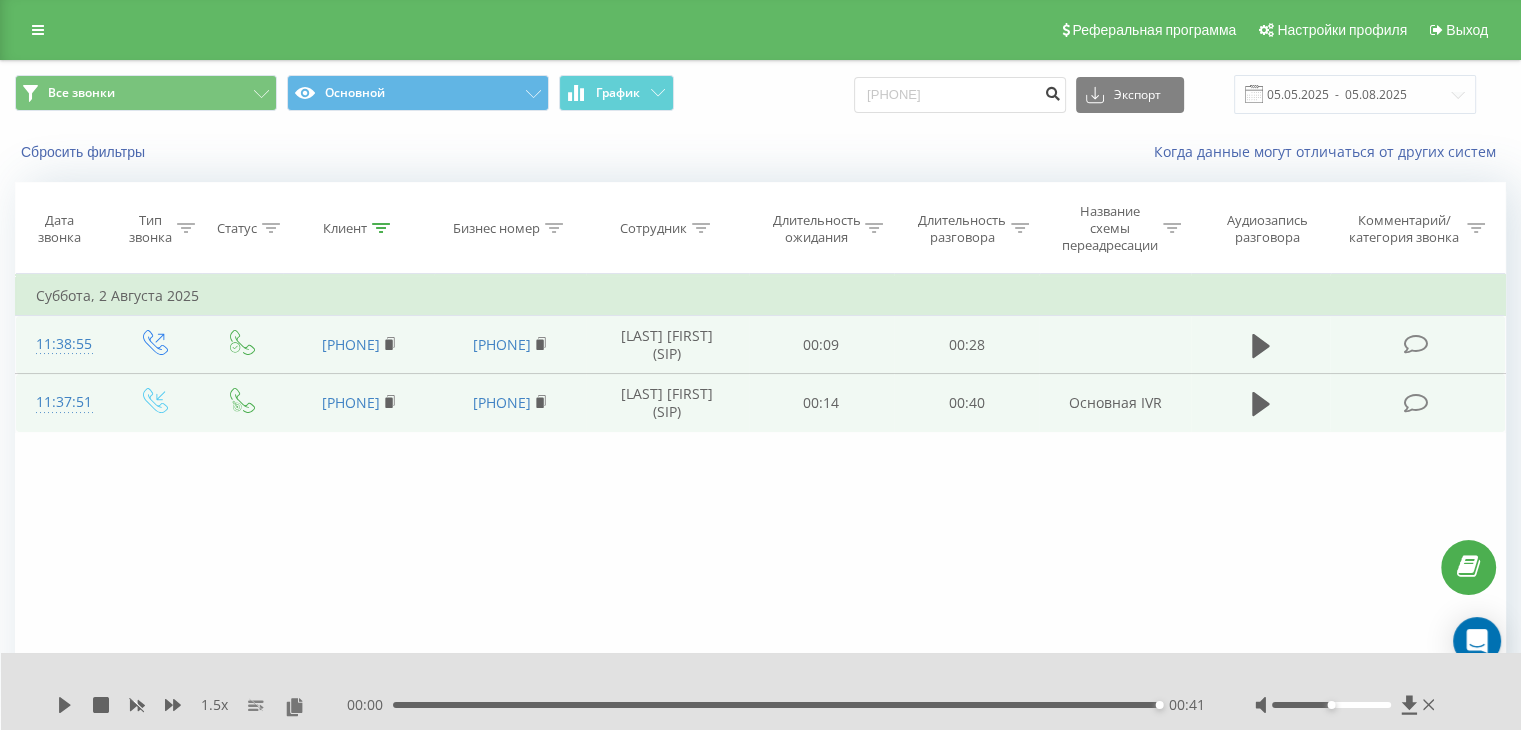 click at bounding box center [1052, 95] 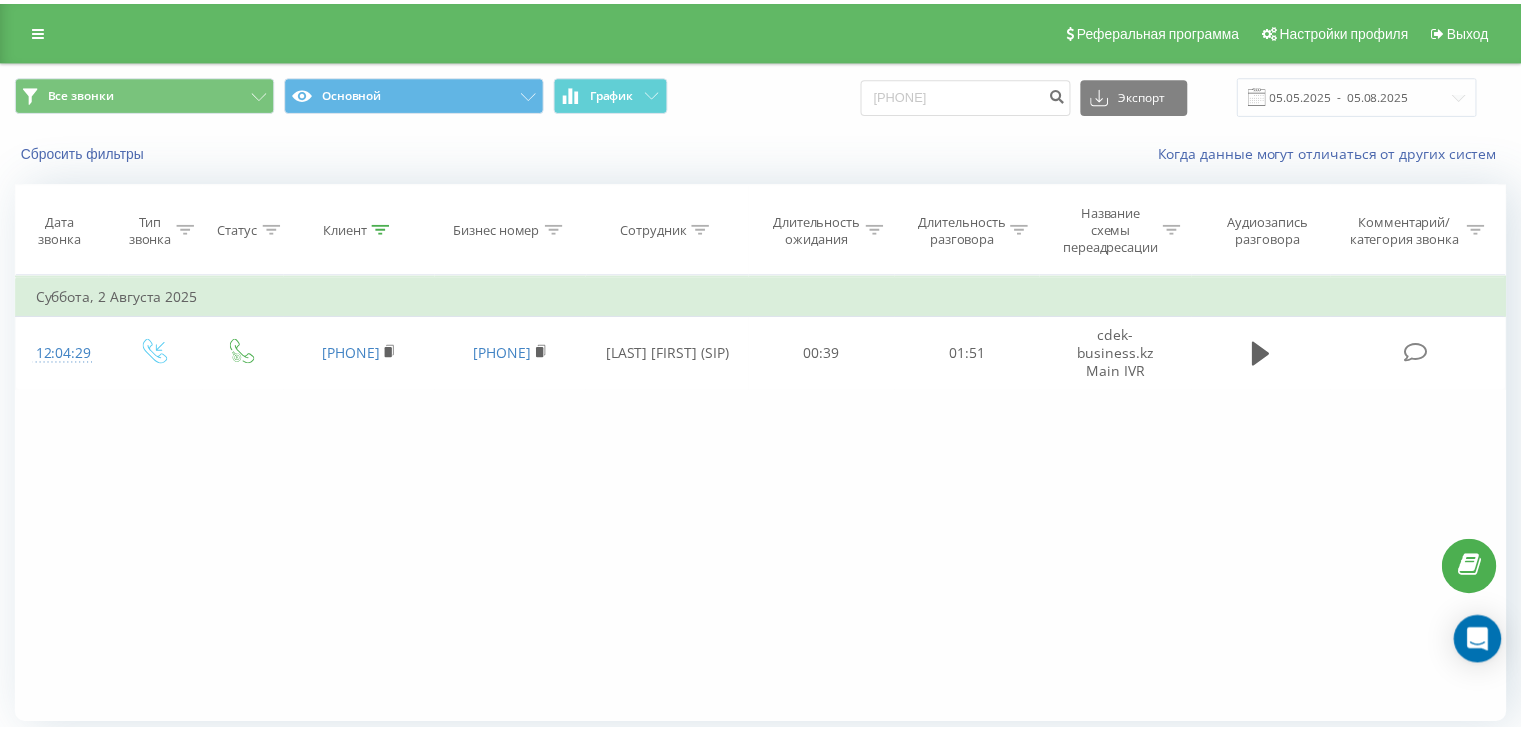 scroll, scrollTop: 0, scrollLeft: 0, axis: both 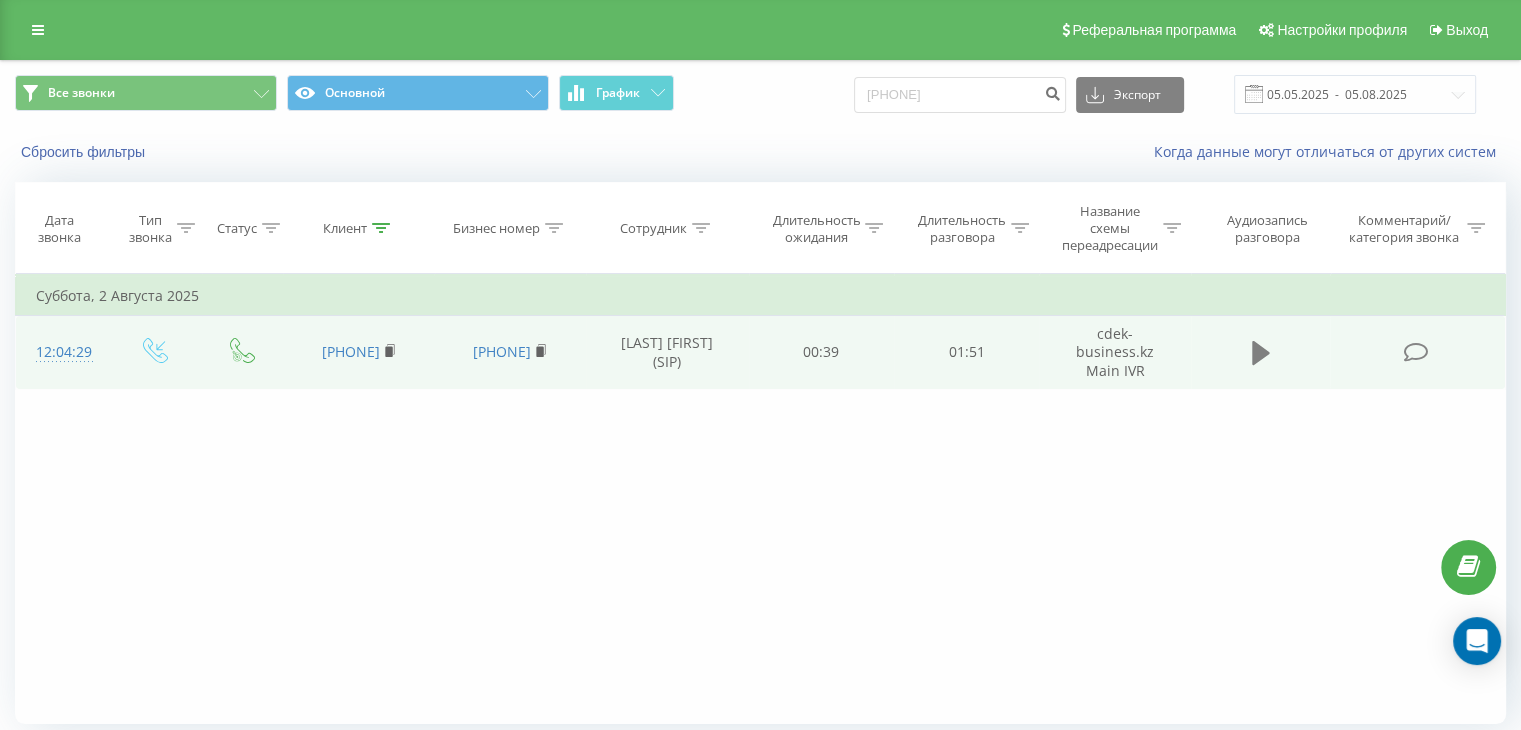 click 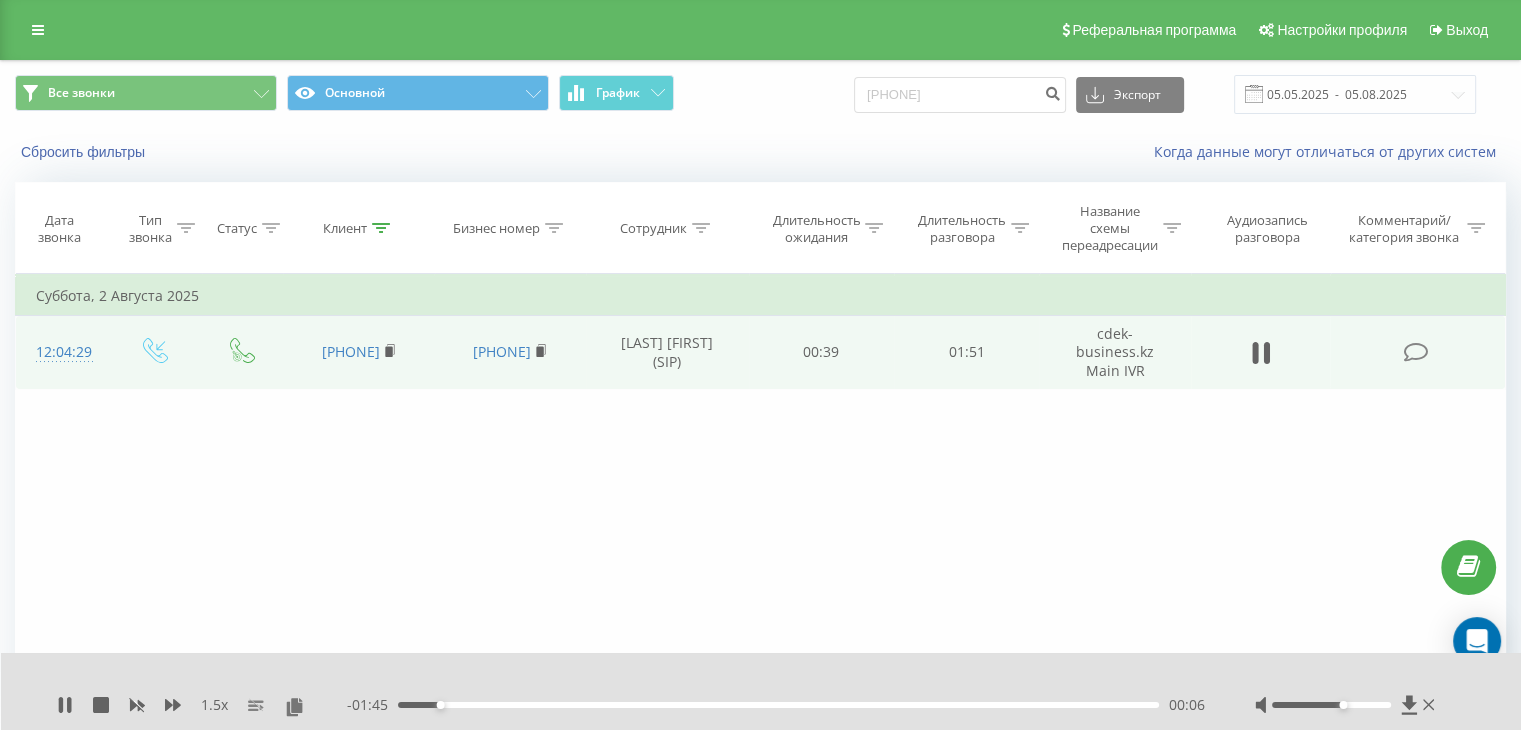click at bounding box center [1331, 705] 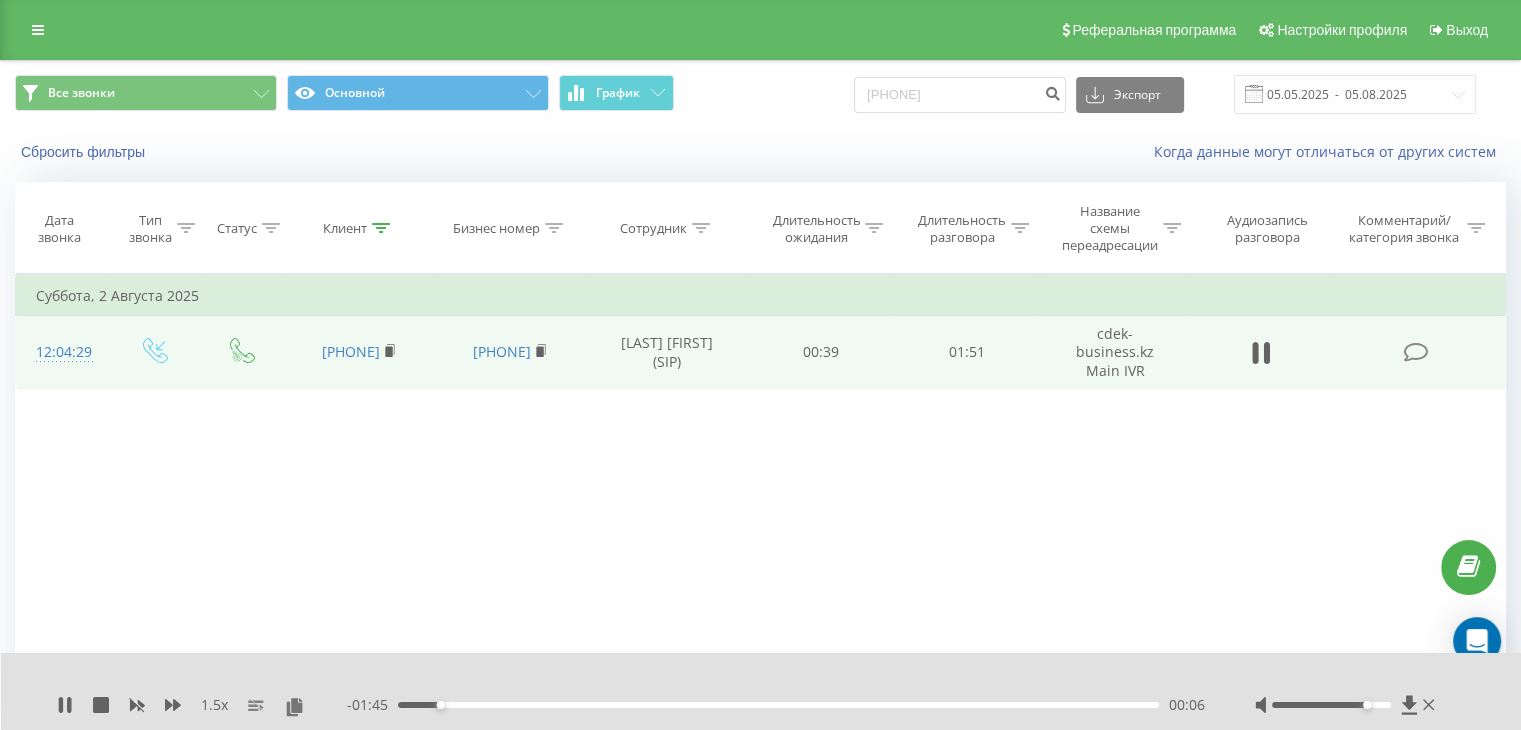 click at bounding box center (1331, 705) 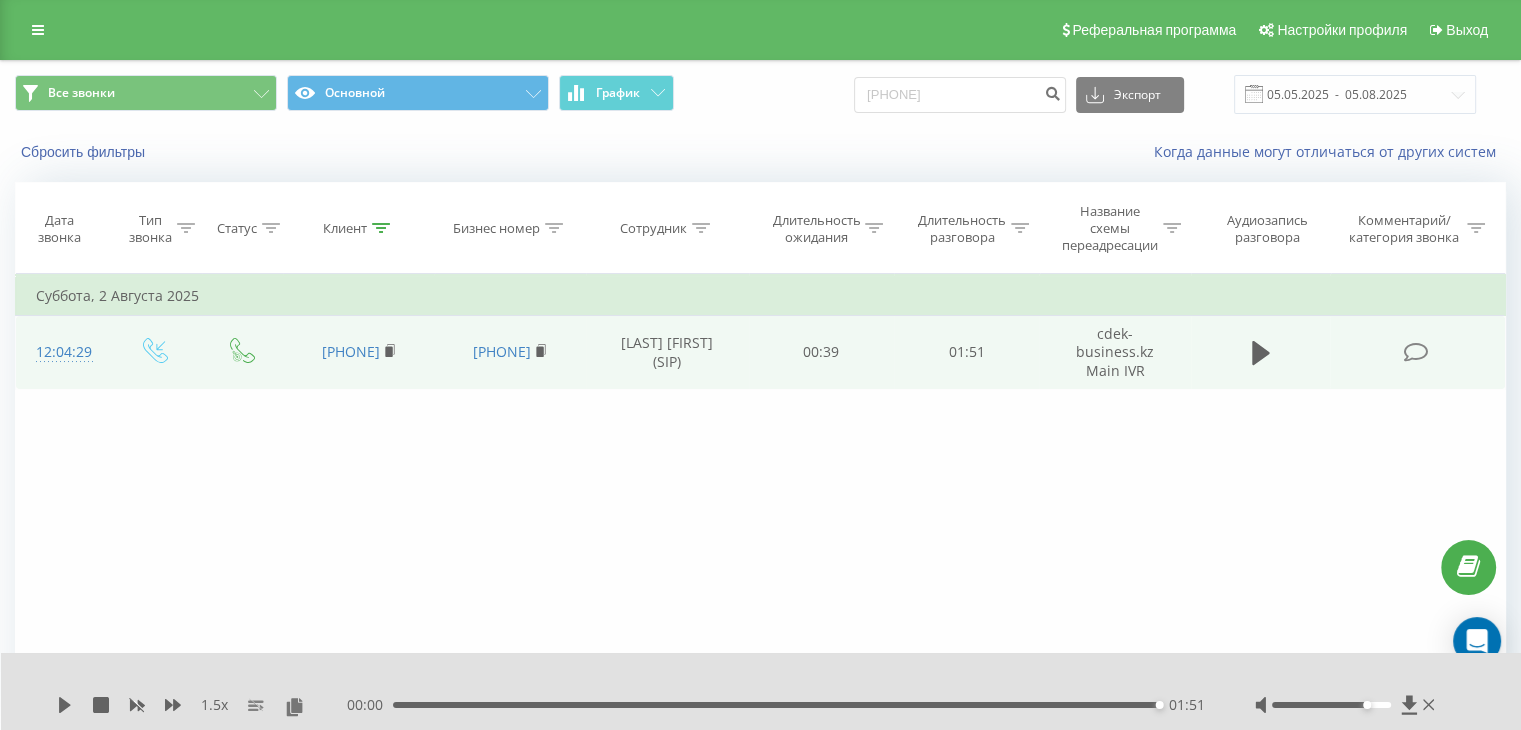 click on "Все звонки Основной График 7082190108 Экспорт .csv .xls .xlsx 05.05.2025  -  05.08.2025" at bounding box center [760, 94] 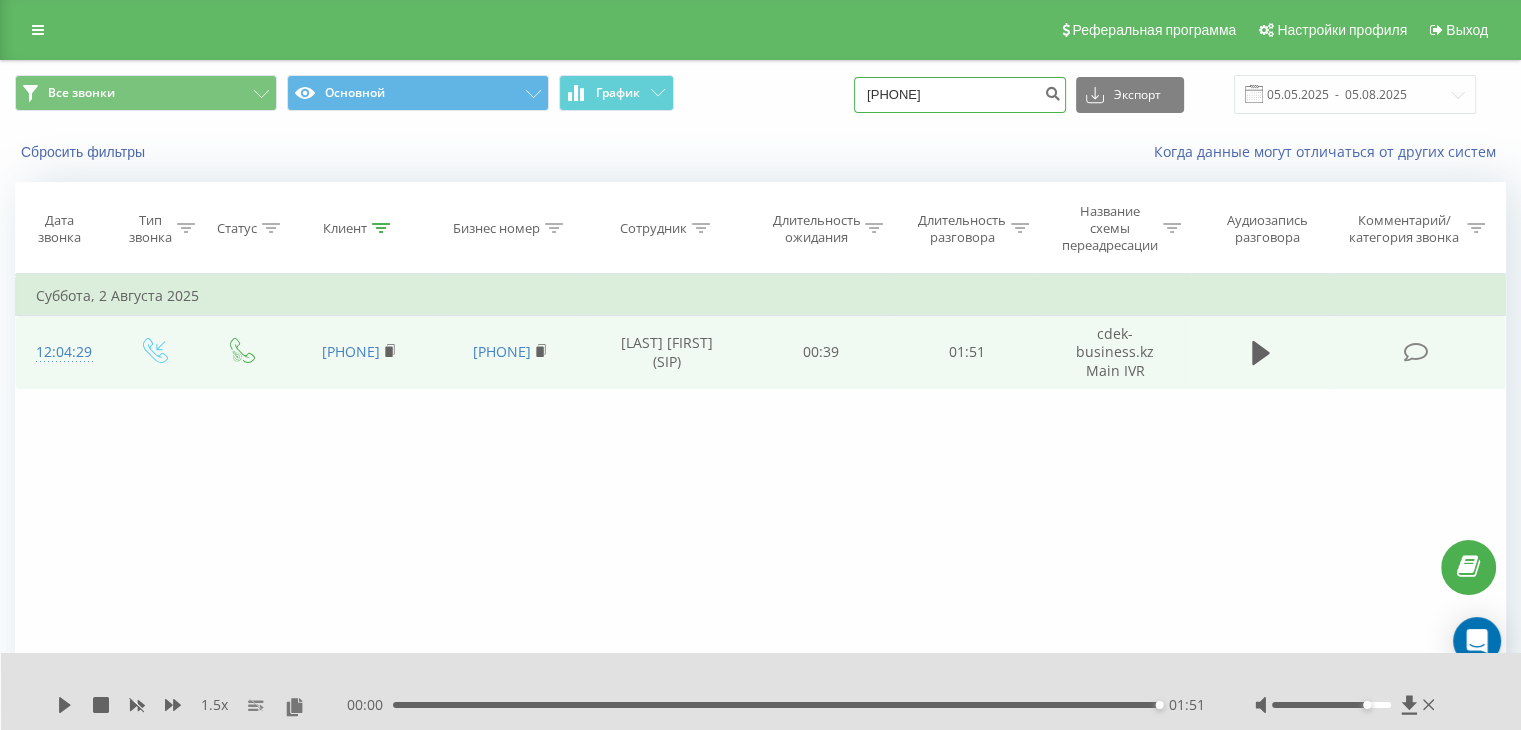 click on "7082190108" at bounding box center (960, 95) 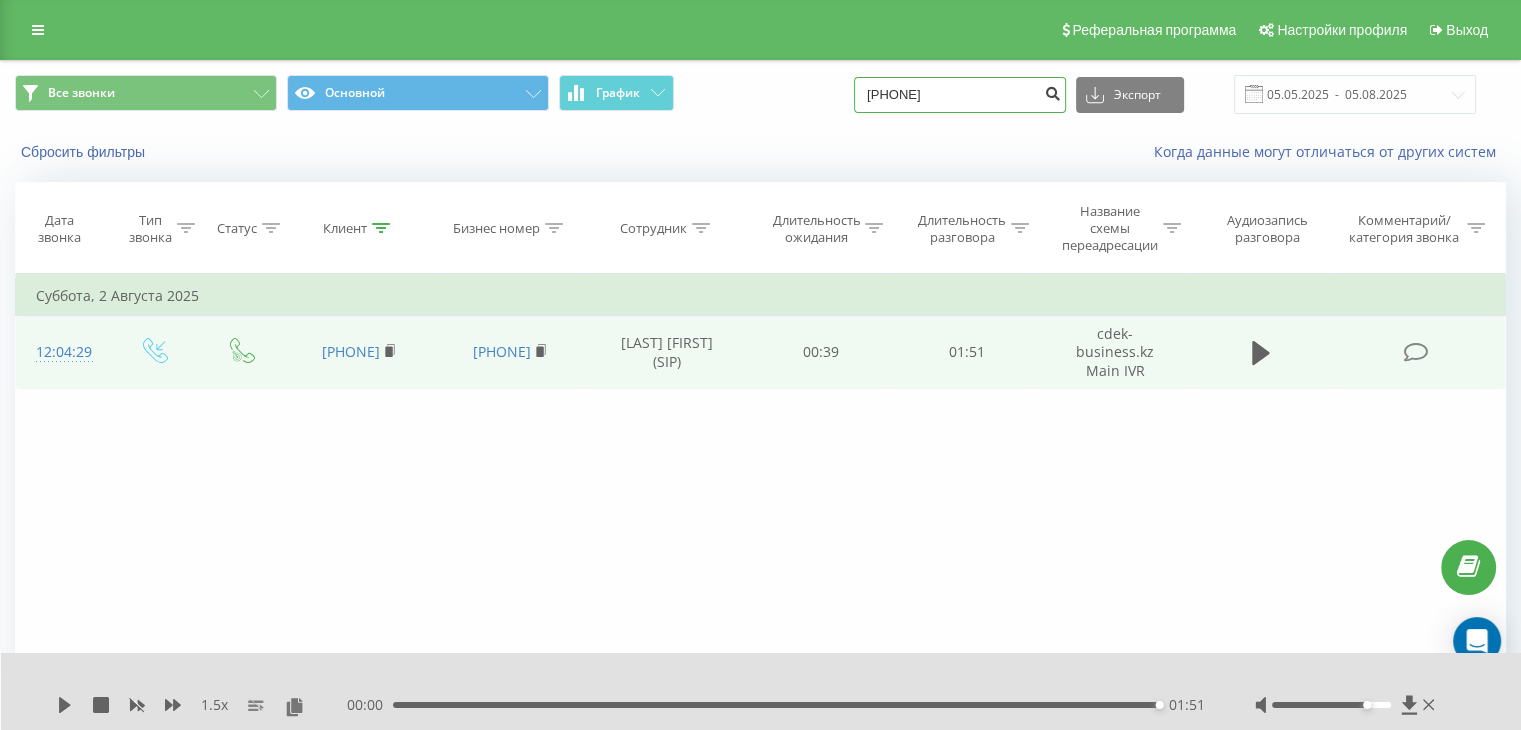 type on "7712734780" 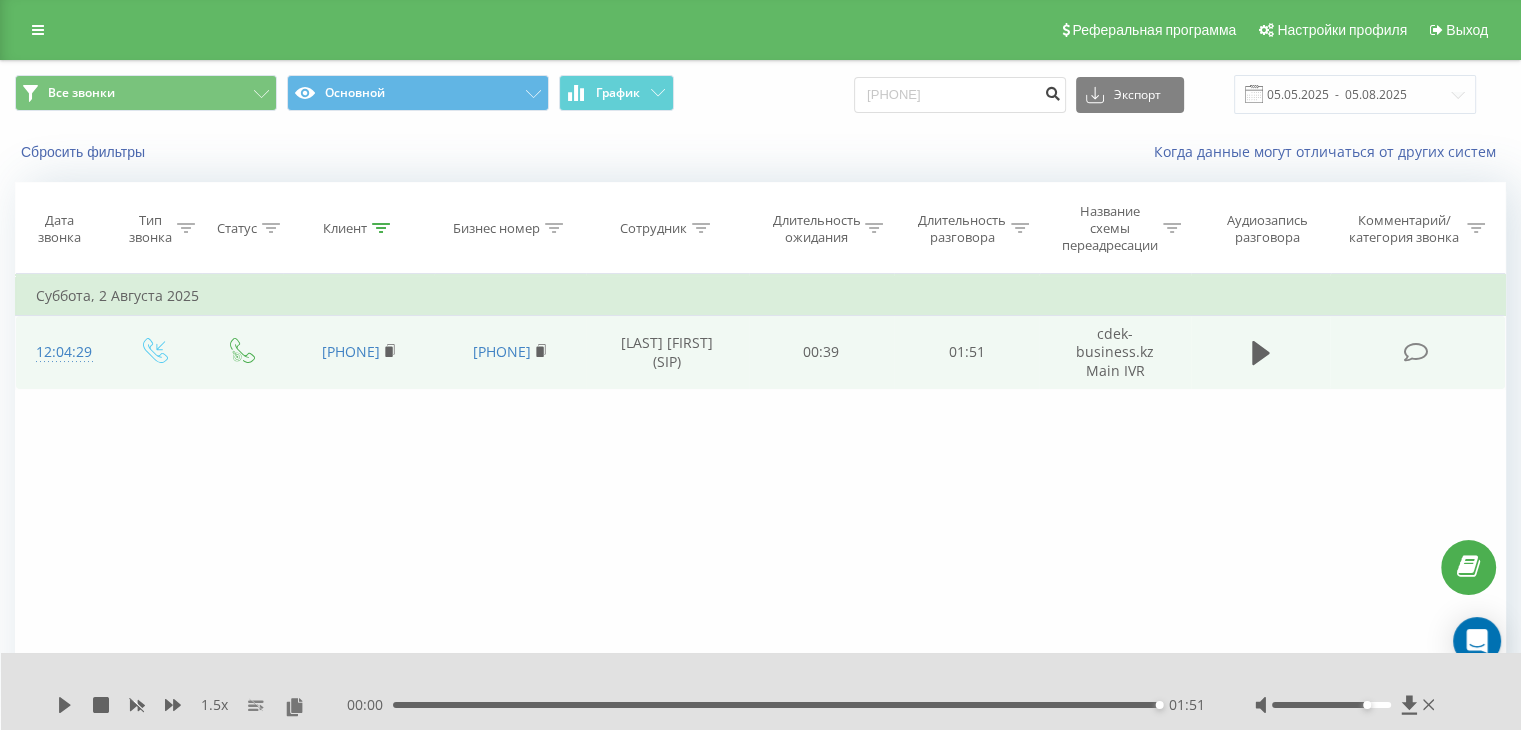 click at bounding box center [1052, 91] 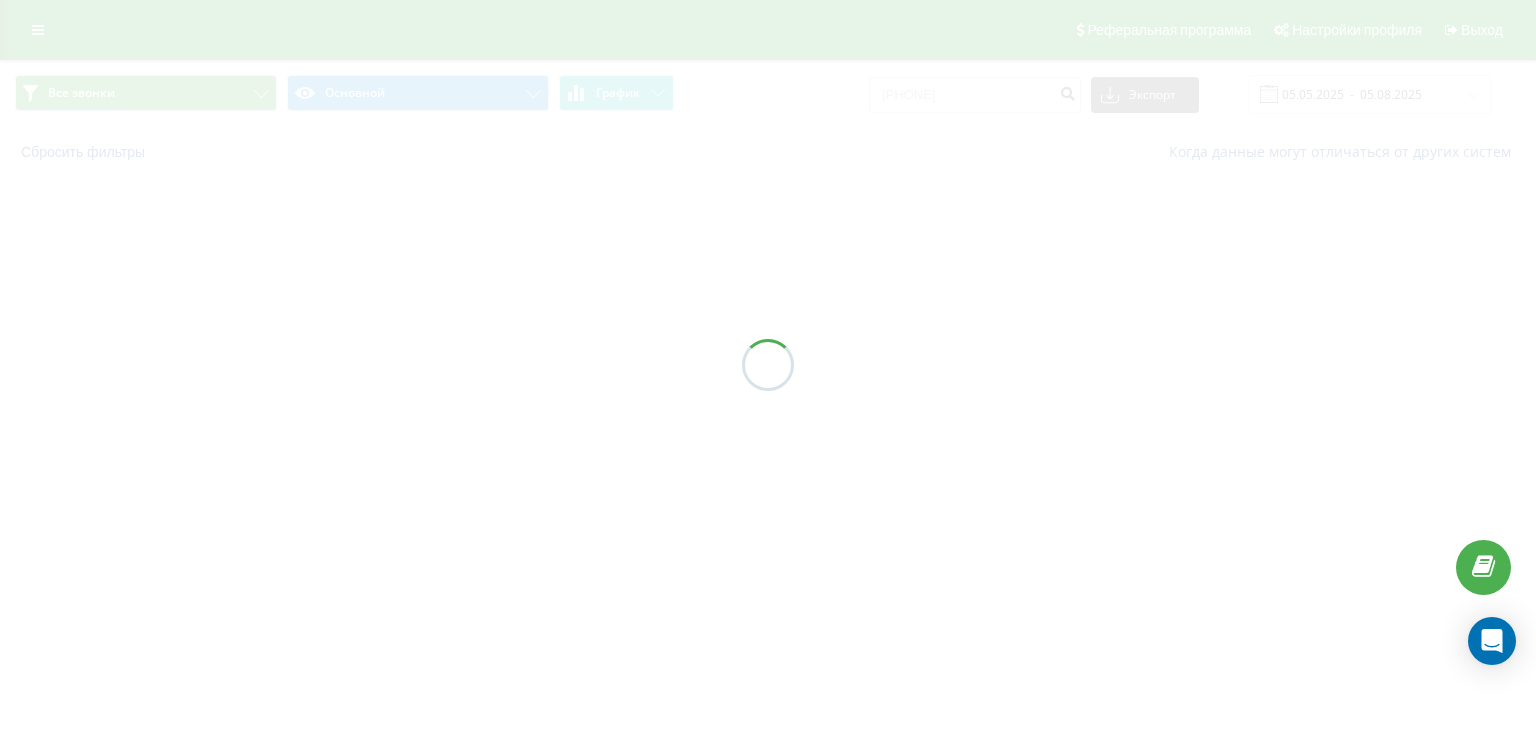 scroll, scrollTop: 0, scrollLeft: 0, axis: both 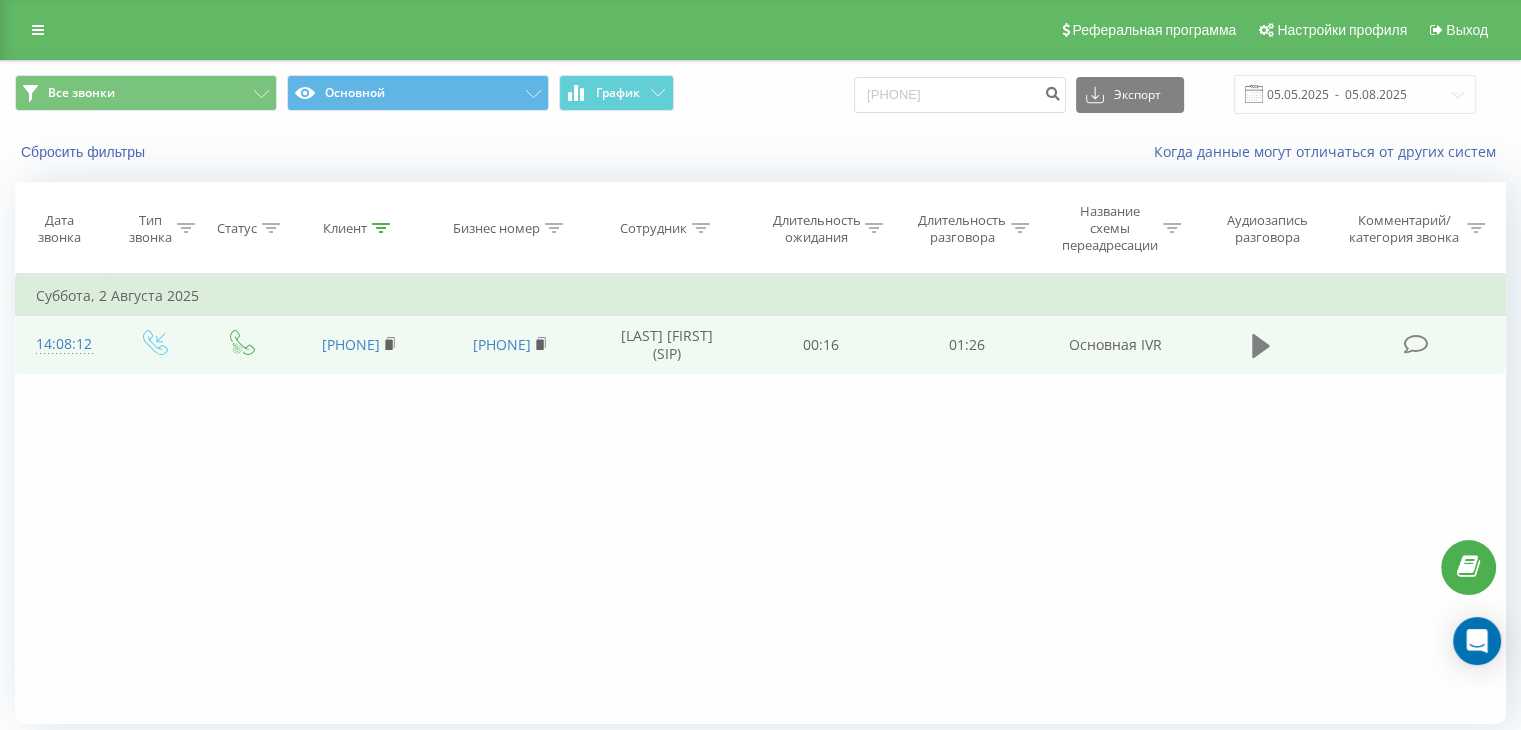 click 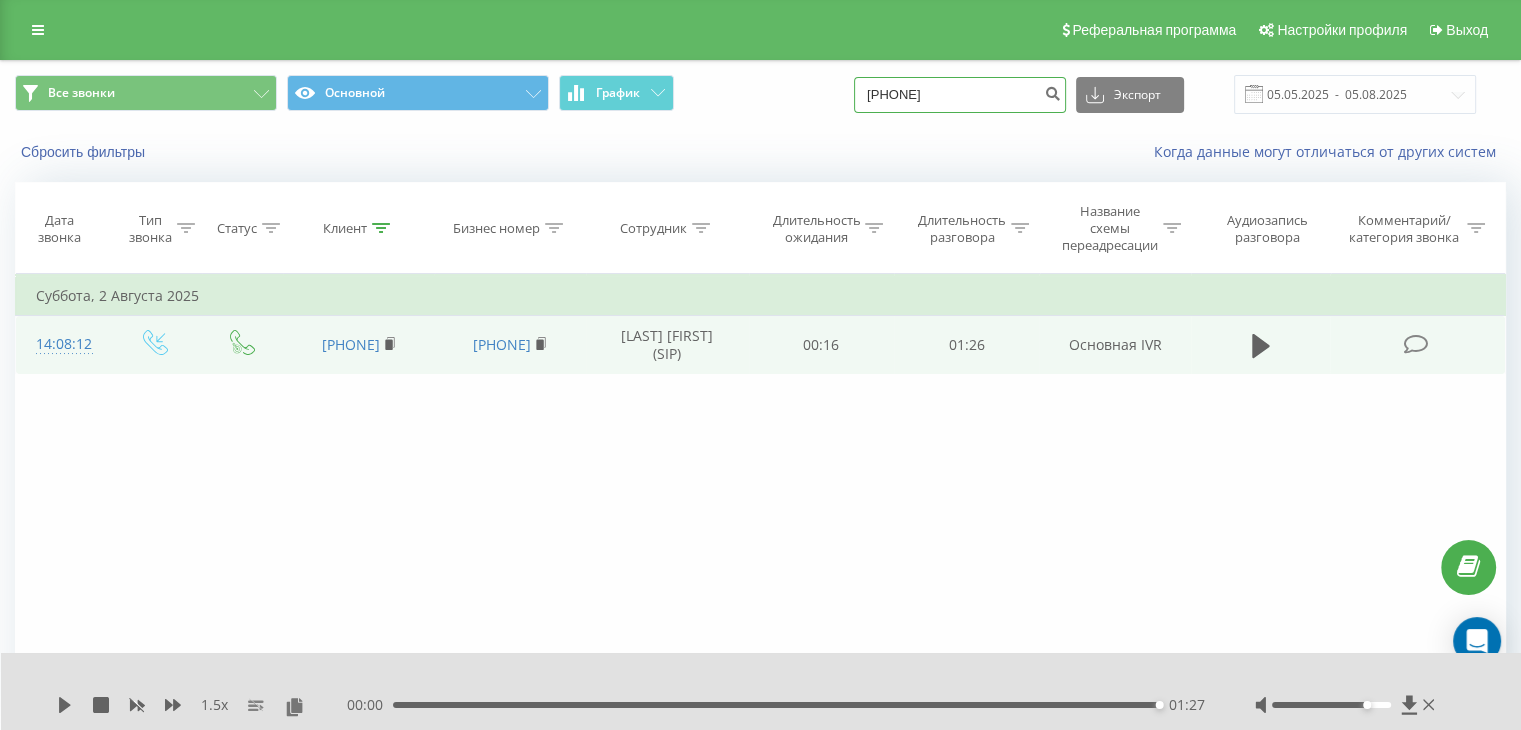 drag, startPoint x: 1052, startPoint y: 96, endPoint x: 806, endPoint y: 90, distance: 246.07317 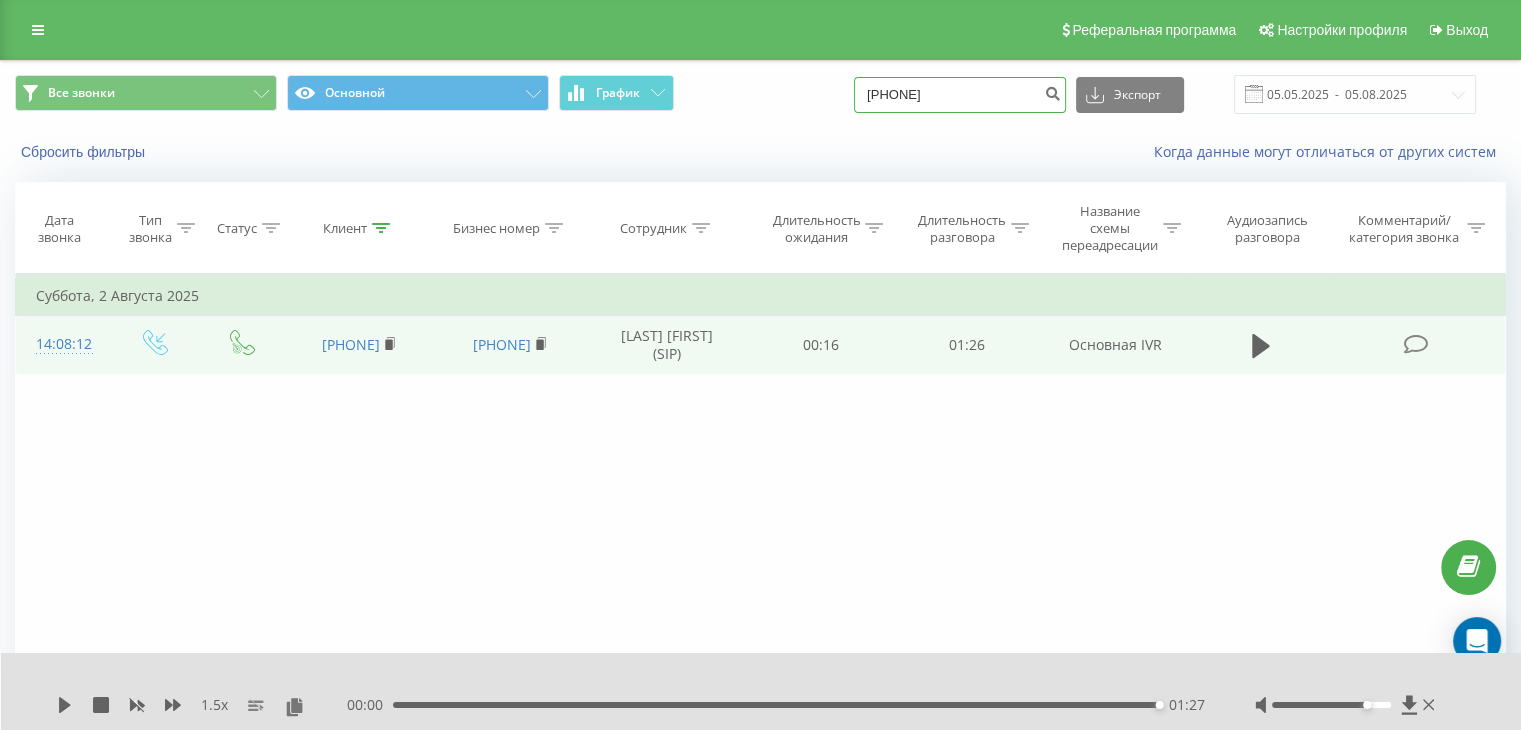 paste on "[PHONE]" 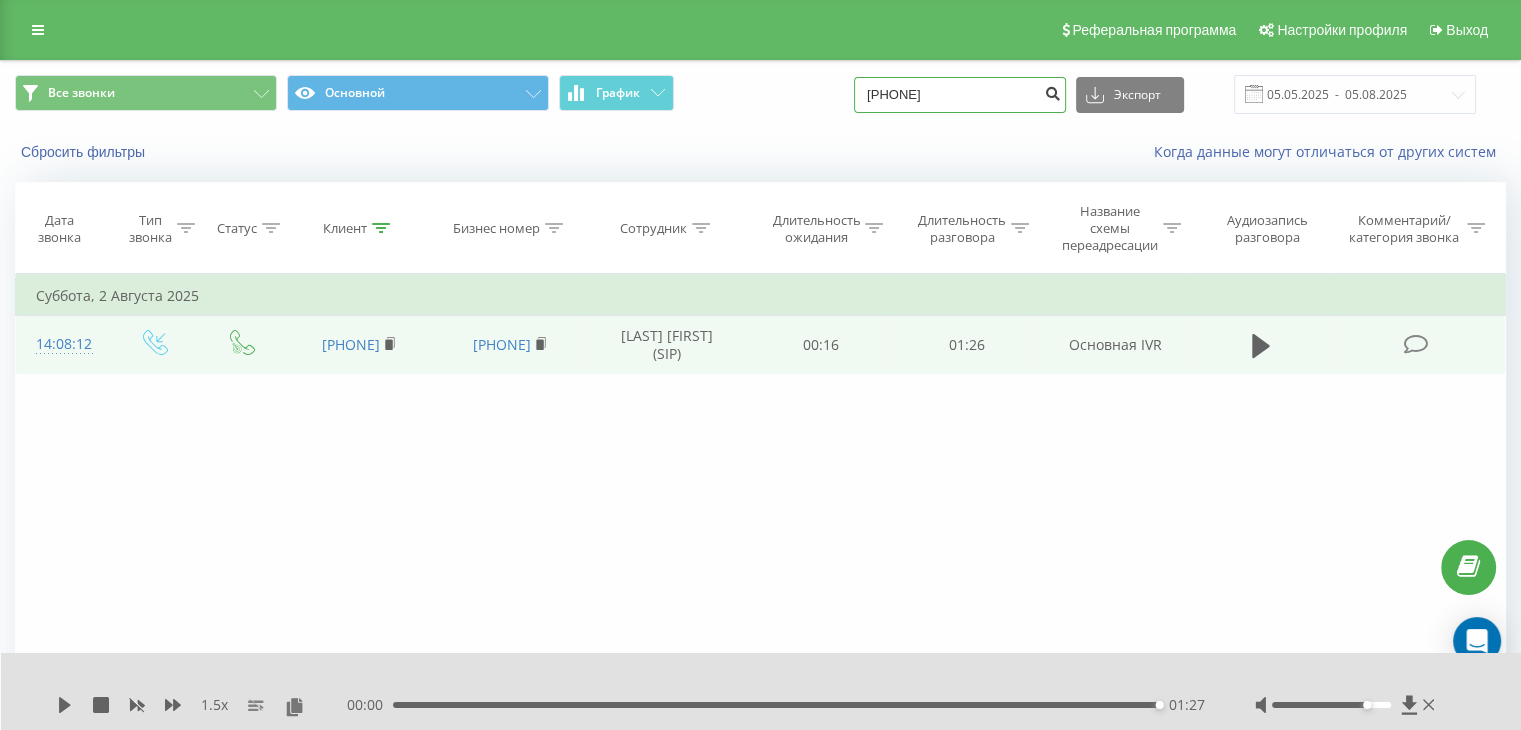 type on "[PHONE]" 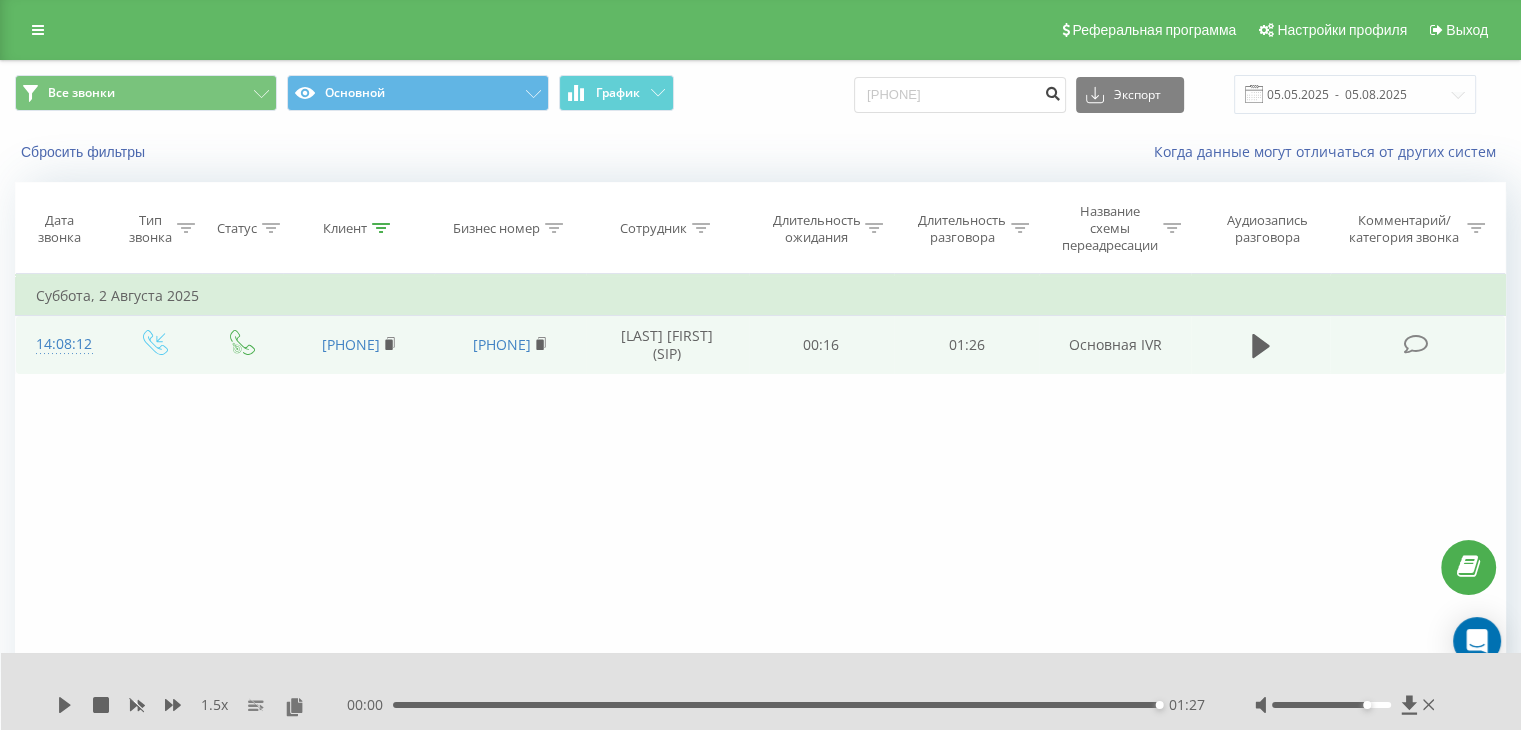 click at bounding box center [1052, 95] 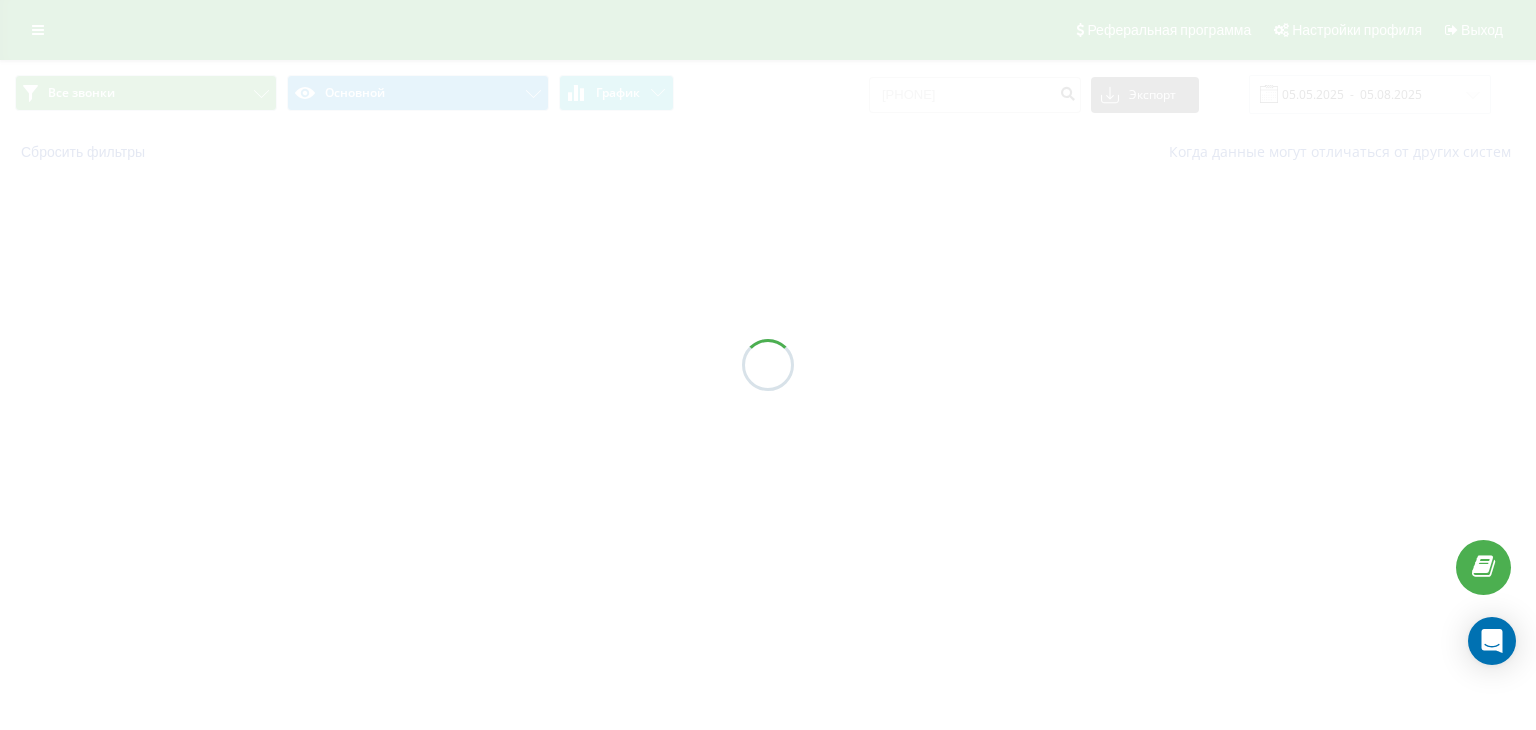 scroll, scrollTop: 0, scrollLeft: 0, axis: both 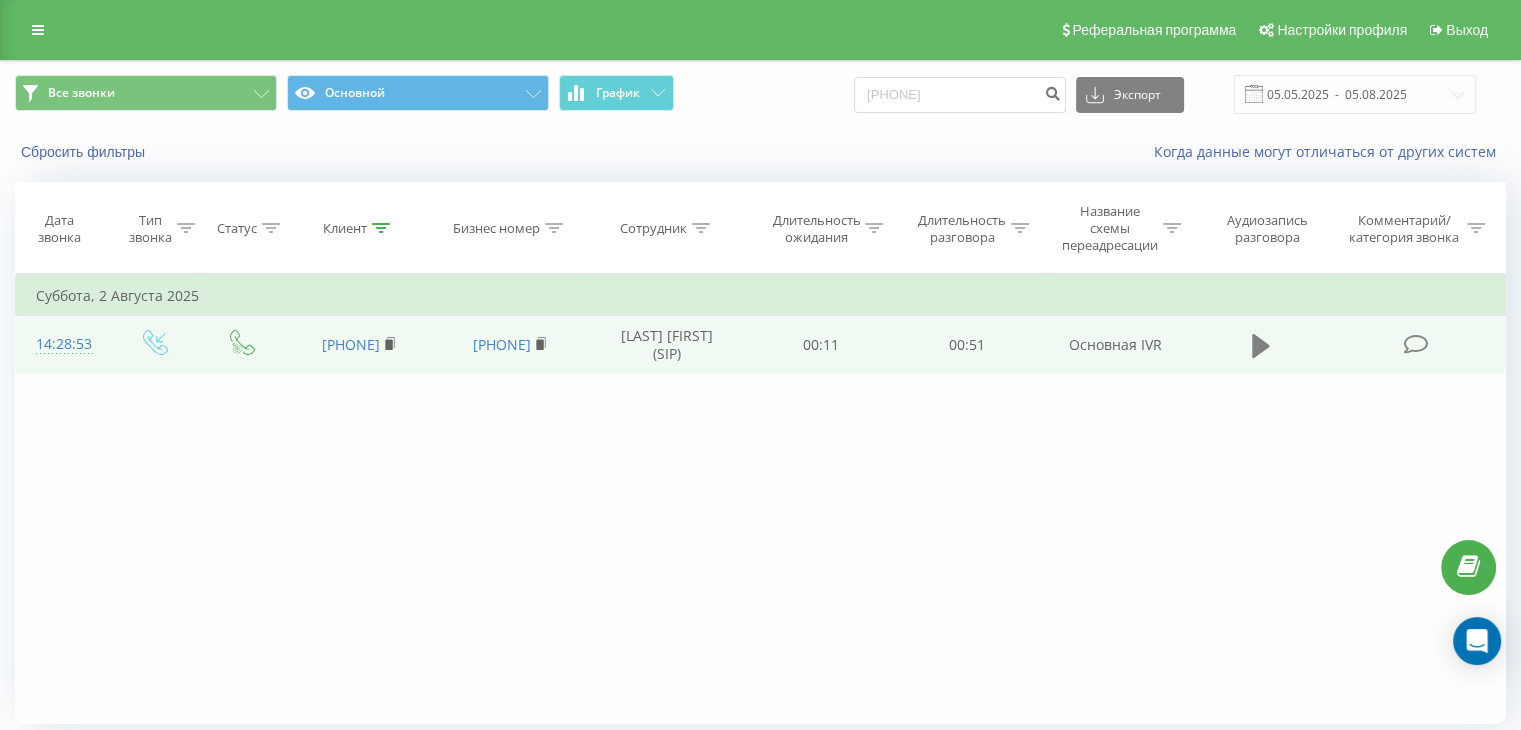 click 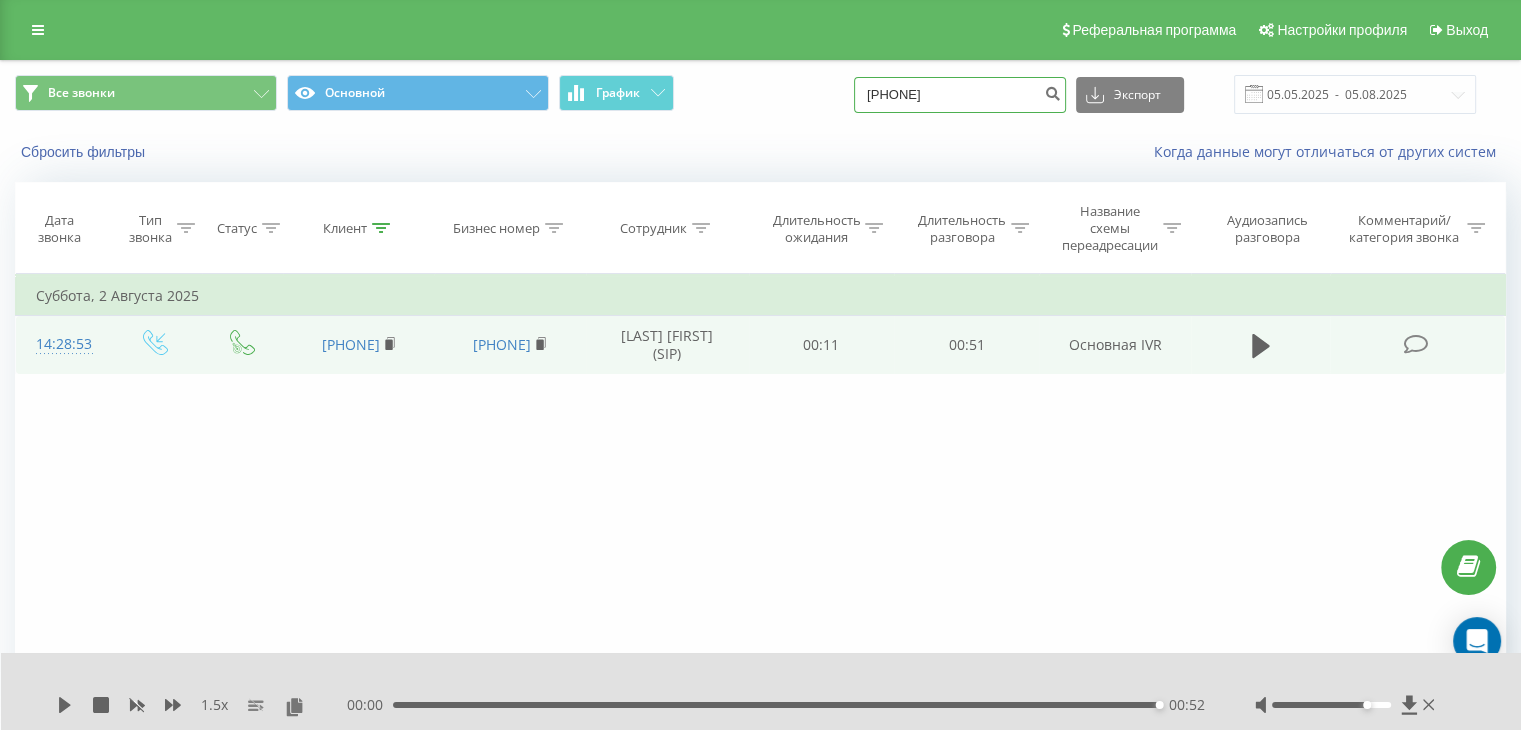 click on "[PHONE]" at bounding box center (960, 95) 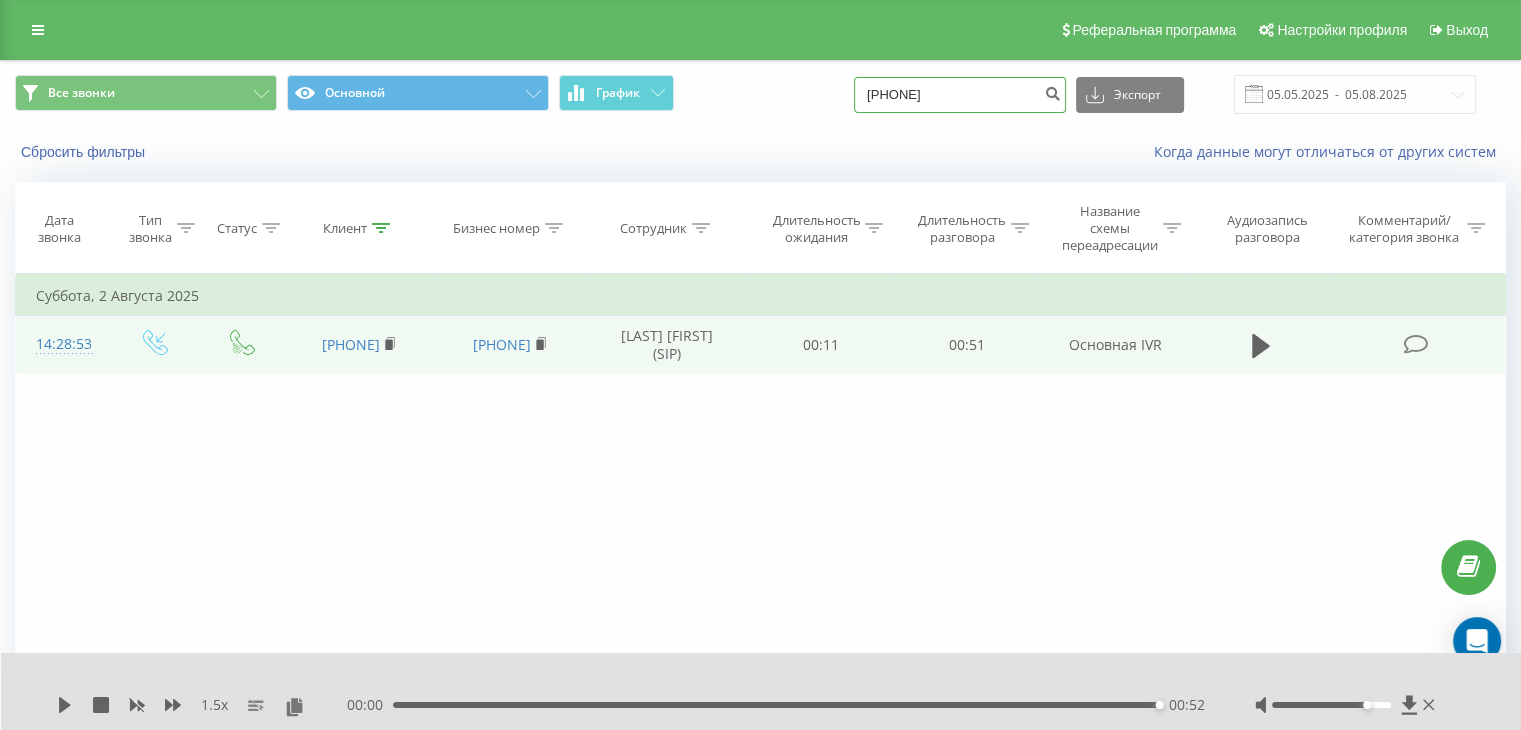 drag, startPoint x: 984, startPoint y: 99, endPoint x: 810, endPoint y: 104, distance: 174.07182 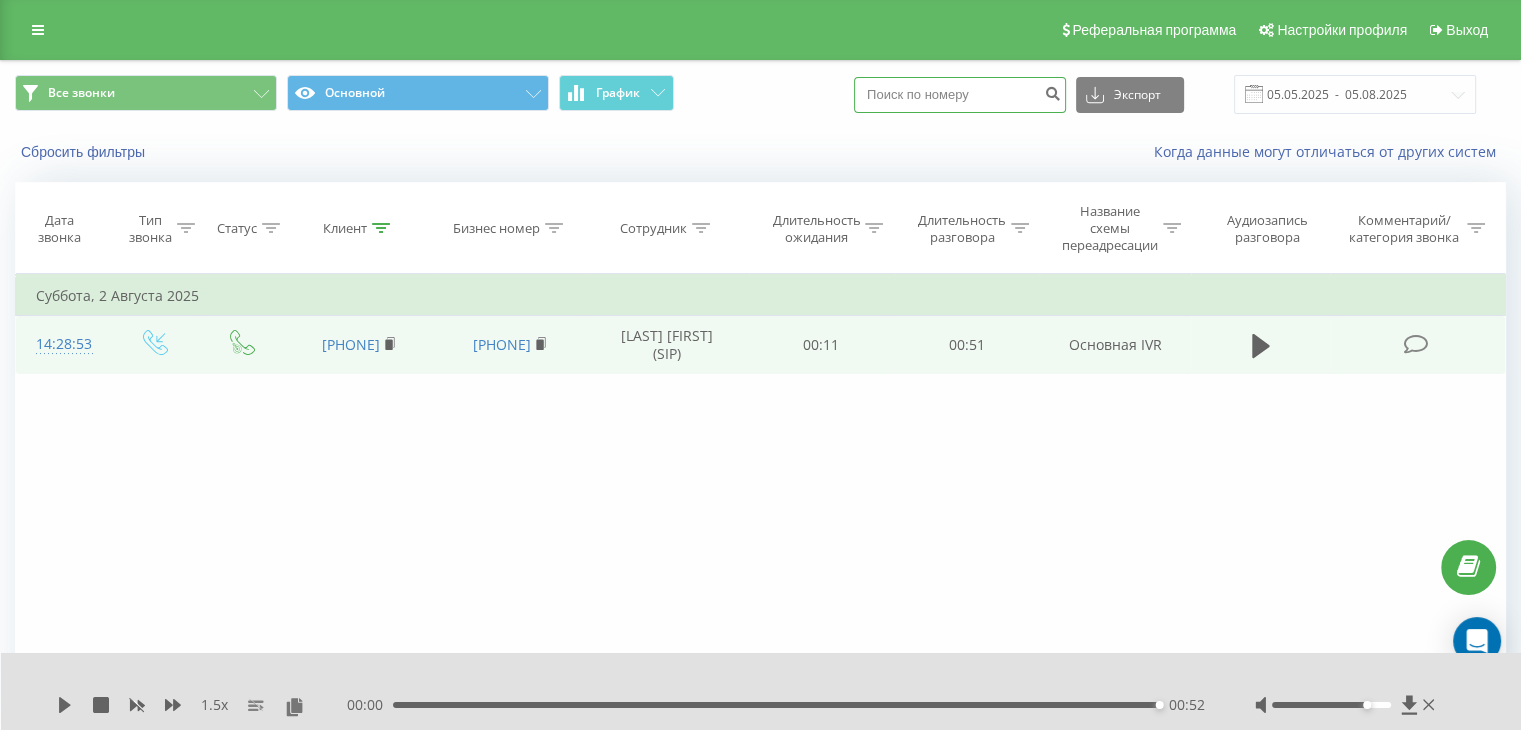 paste on "[PHONE]" 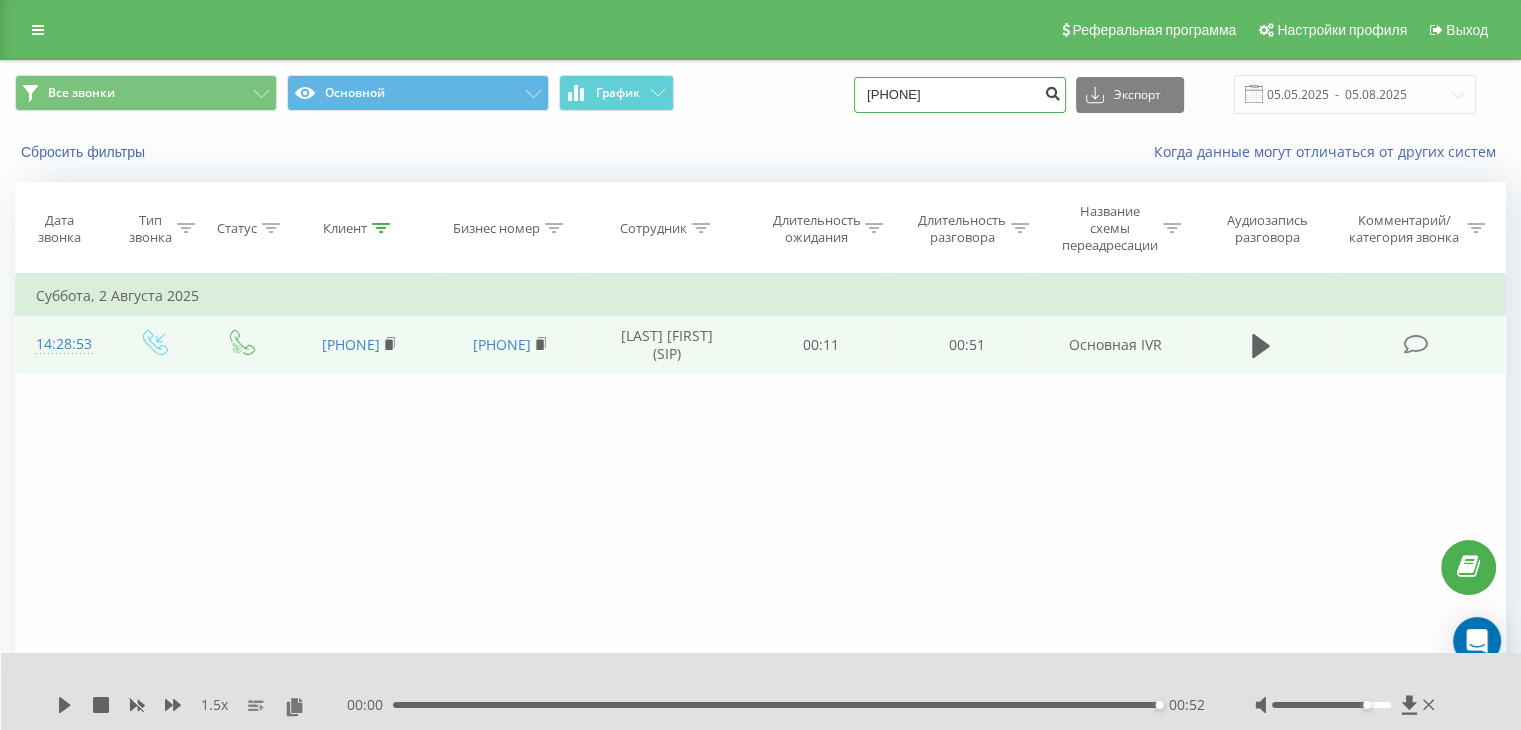 type on "[PHONE]" 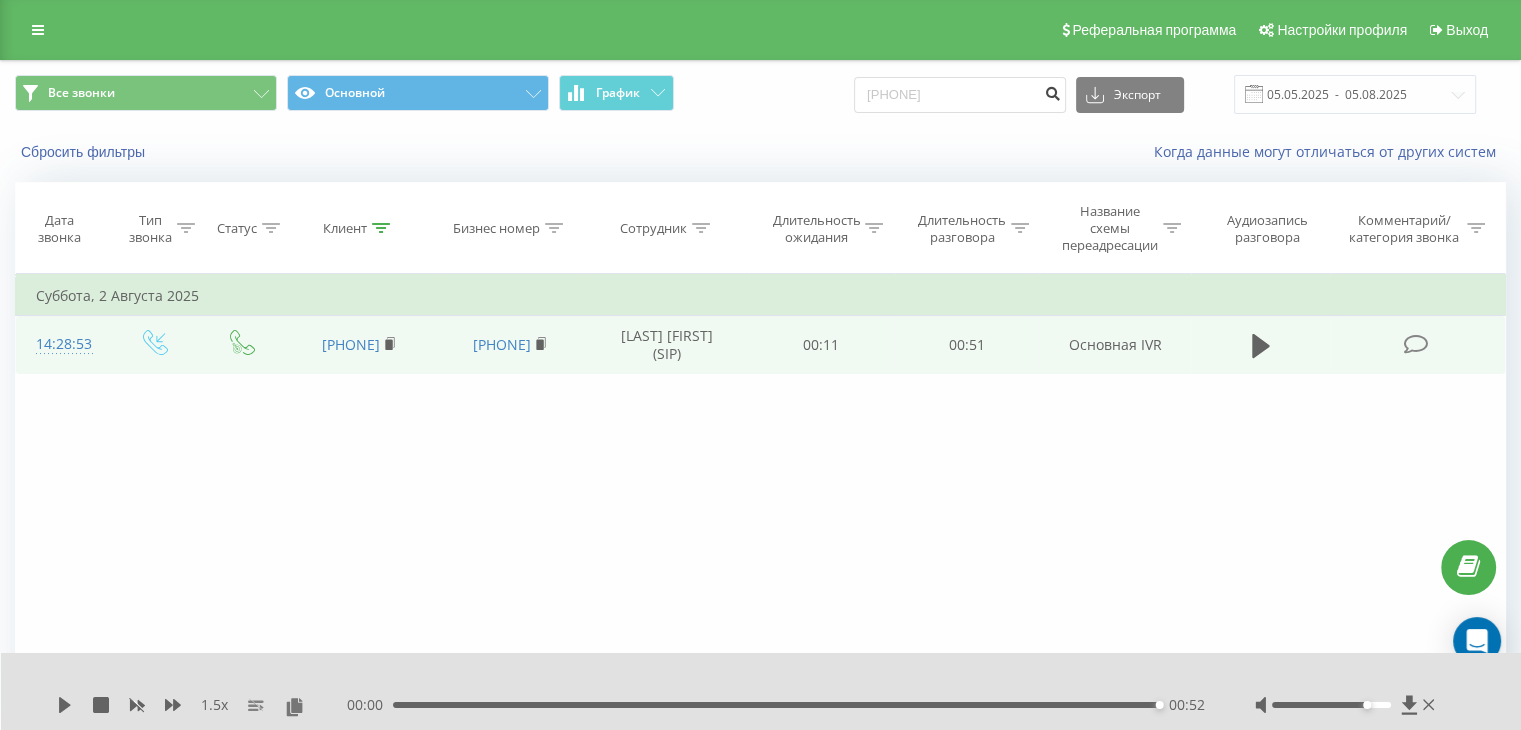 click at bounding box center [1052, 91] 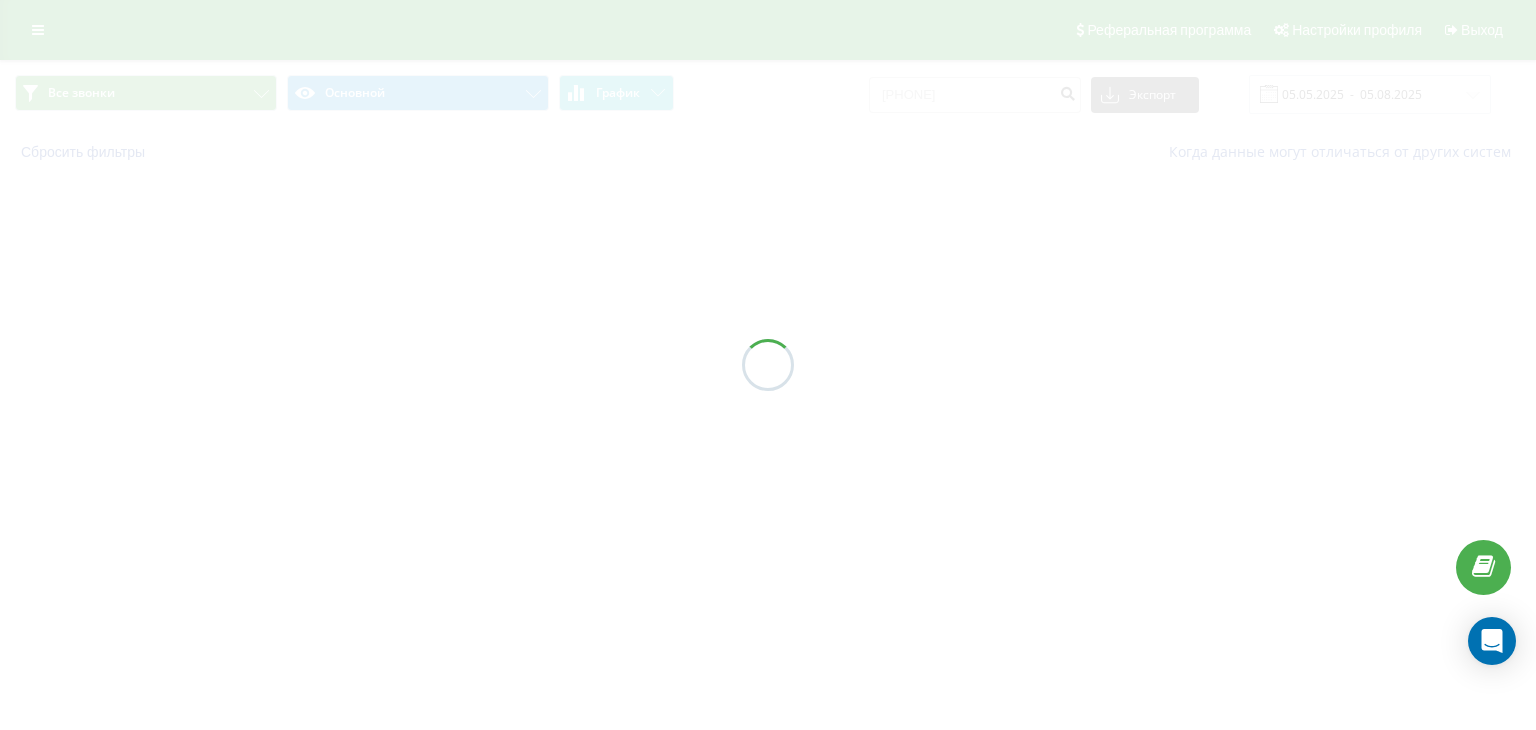 scroll, scrollTop: 0, scrollLeft: 0, axis: both 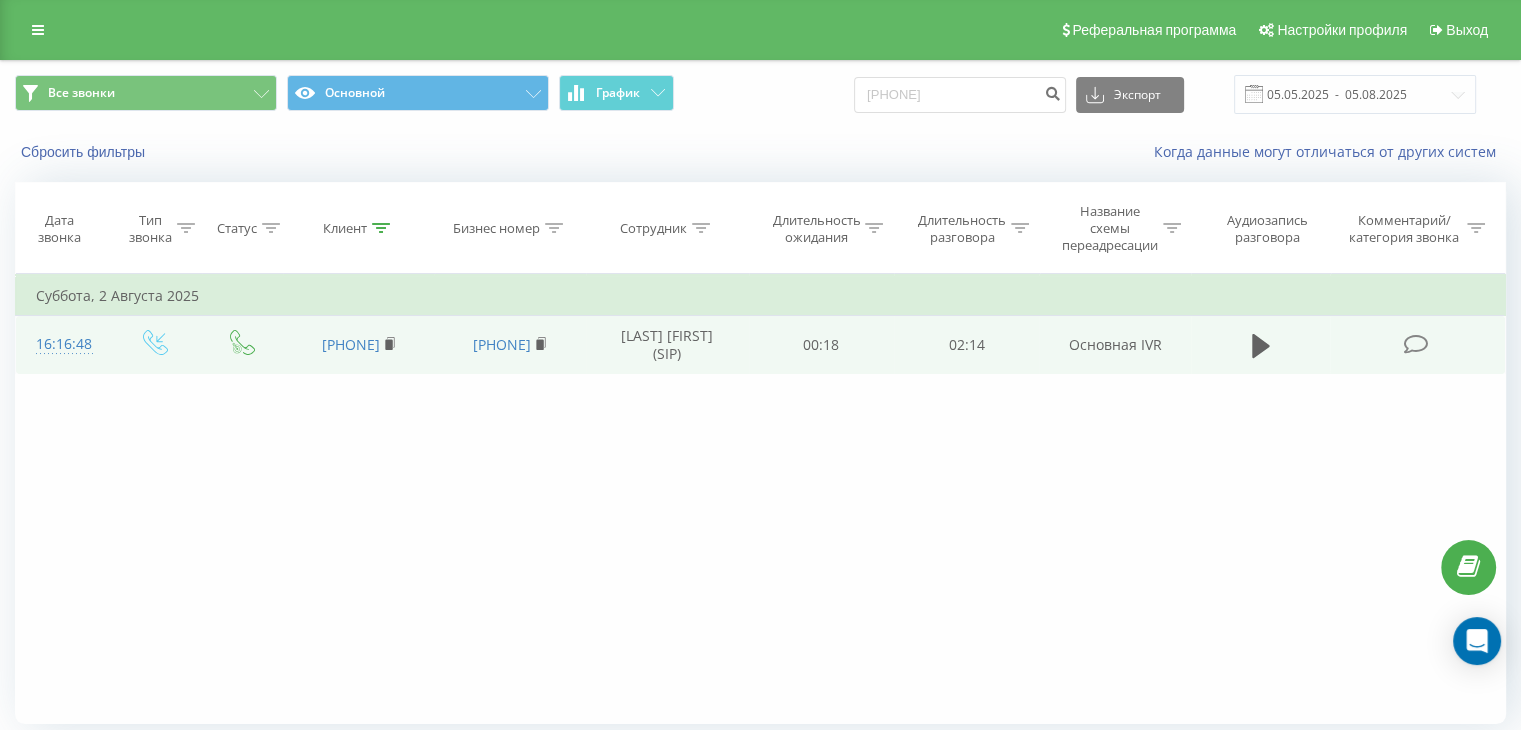 click at bounding box center (1261, 345) 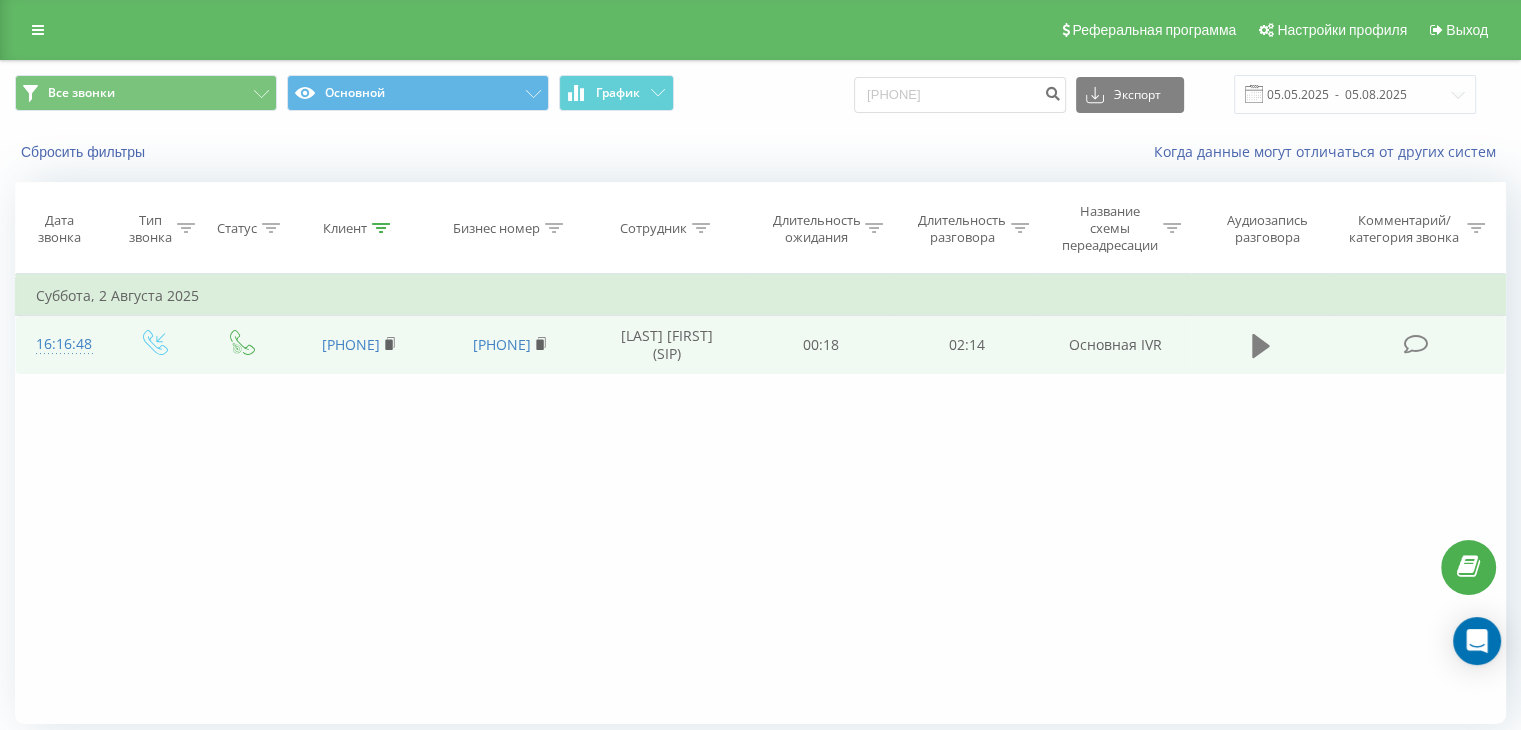 click at bounding box center [1261, 346] 